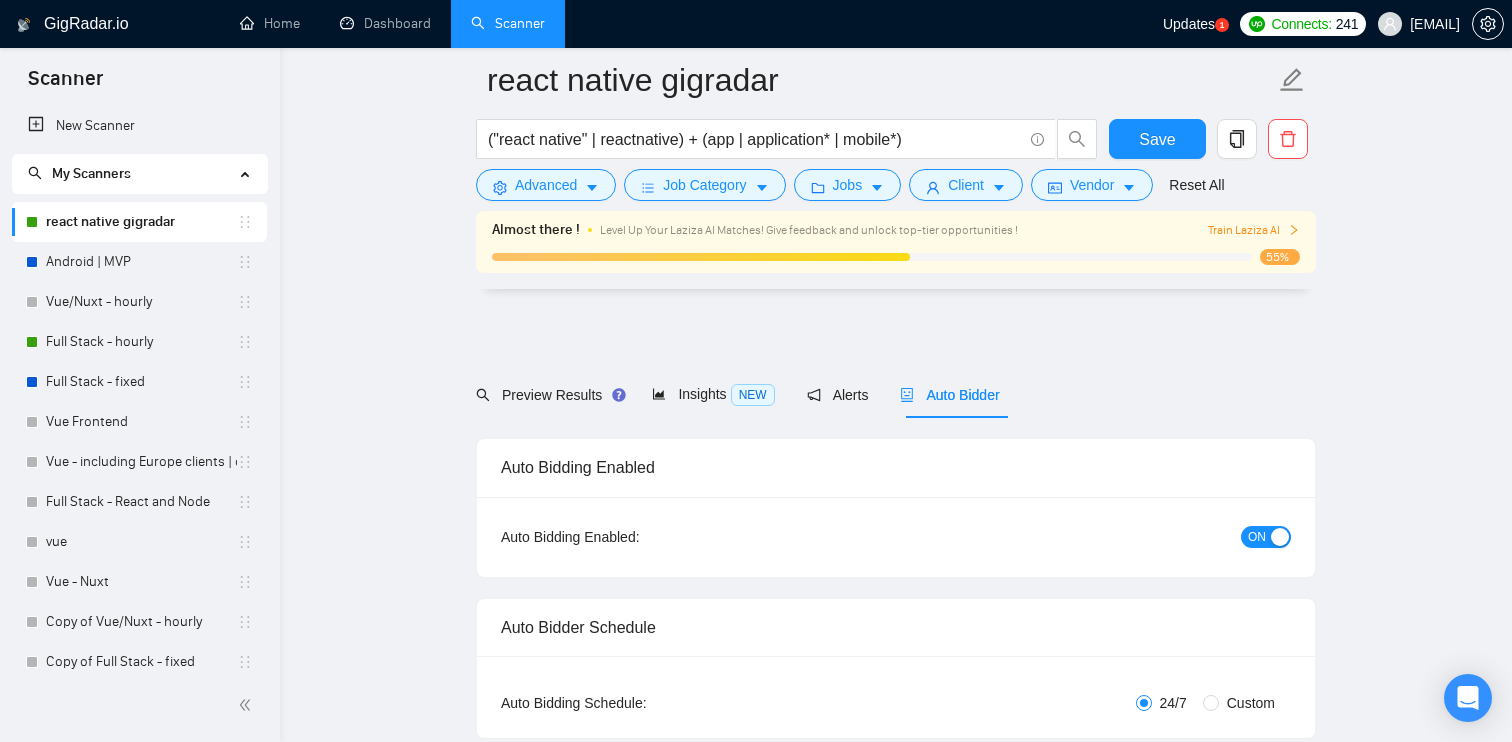 scroll, scrollTop: 3416, scrollLeft: 0, axis: vertical 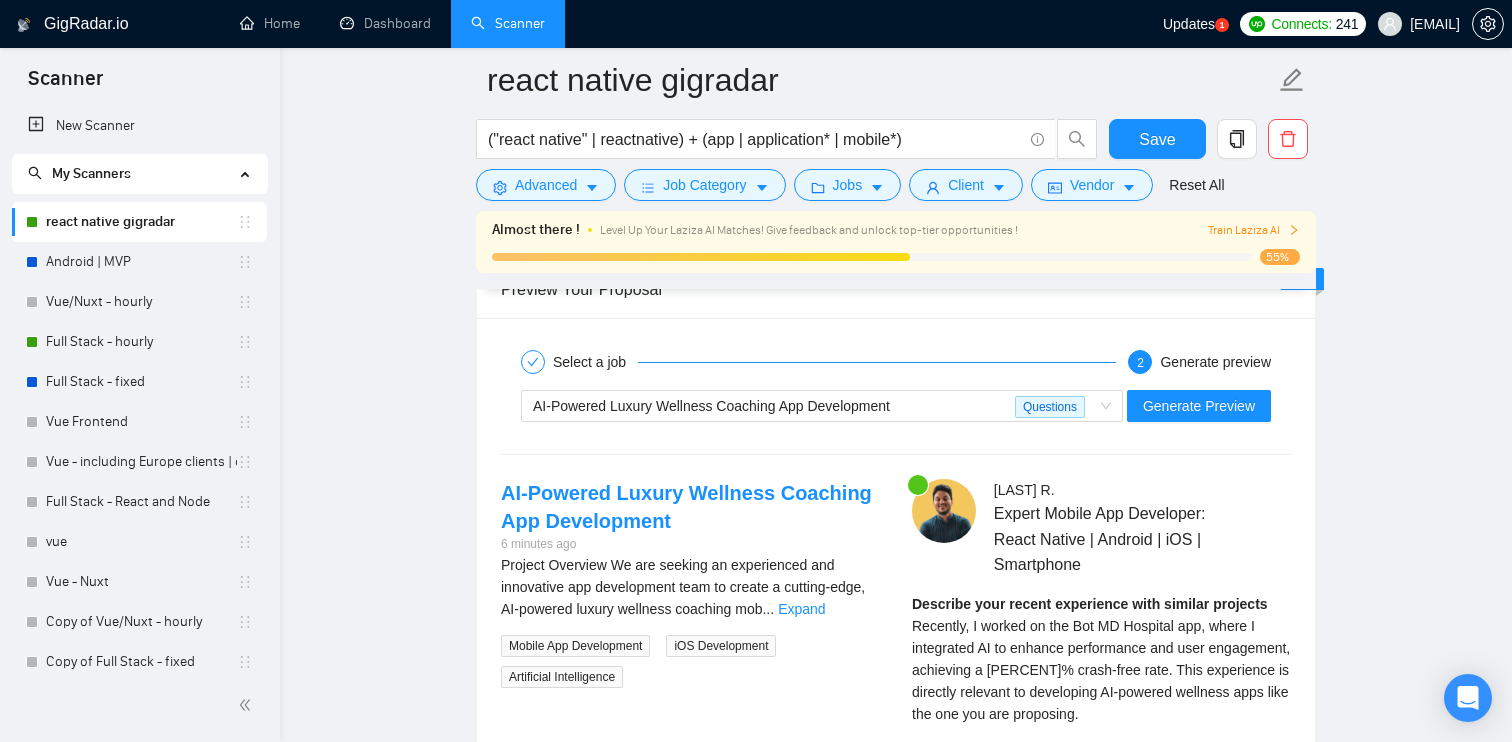 click on "Android | MVP" at bounding box center [141, 262] 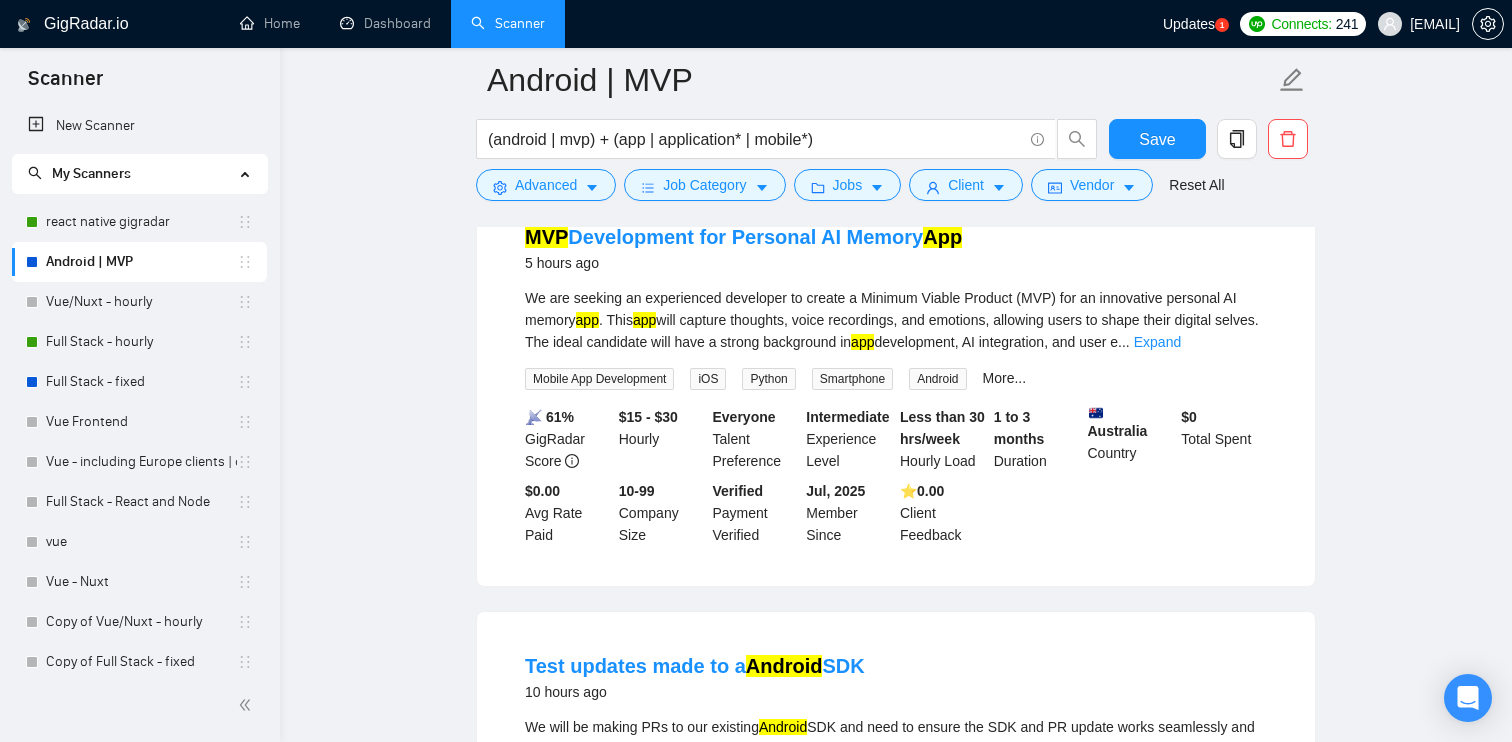 scroll, scrollTop: 1122, scrollLeft: 0, axis: vertical 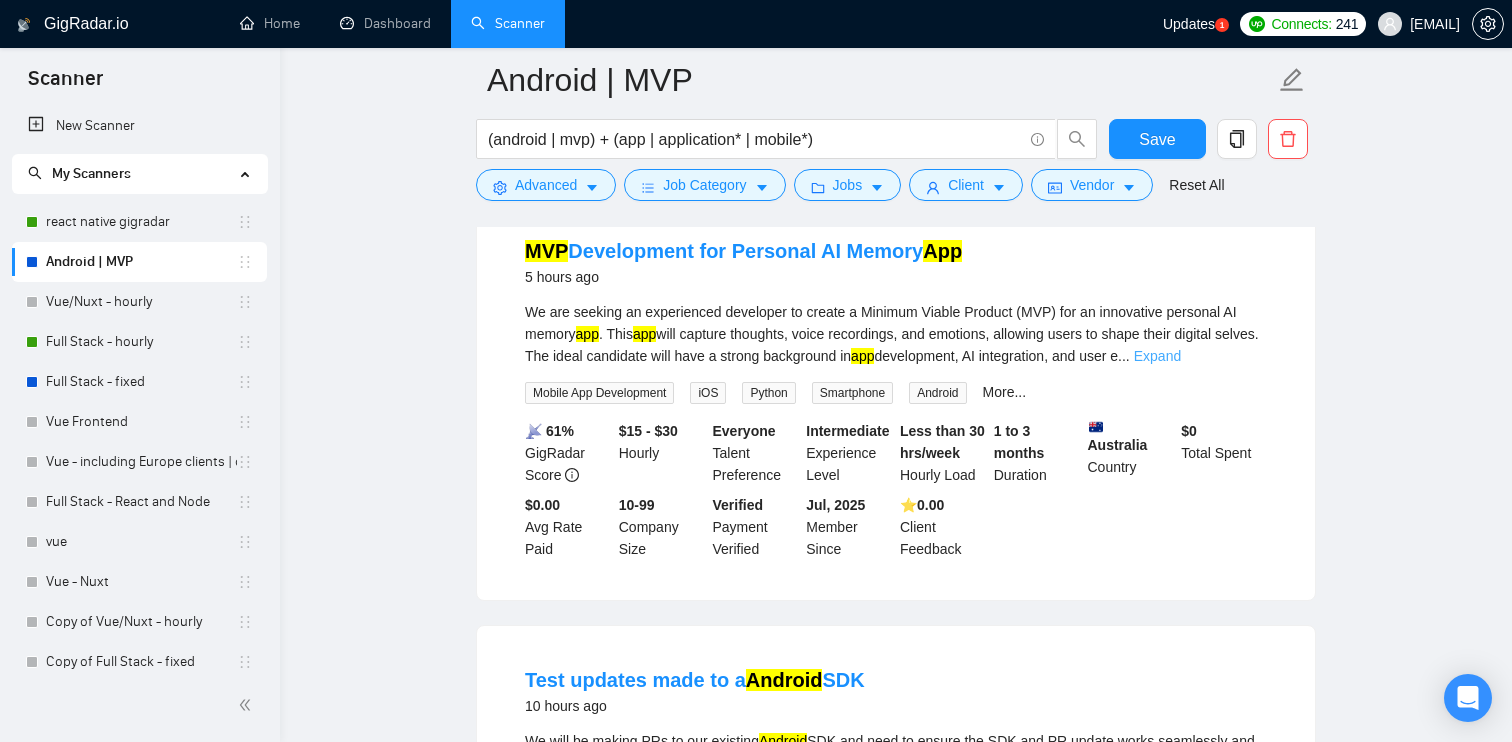 click on "Expand" at bounding box center [1157, 356] 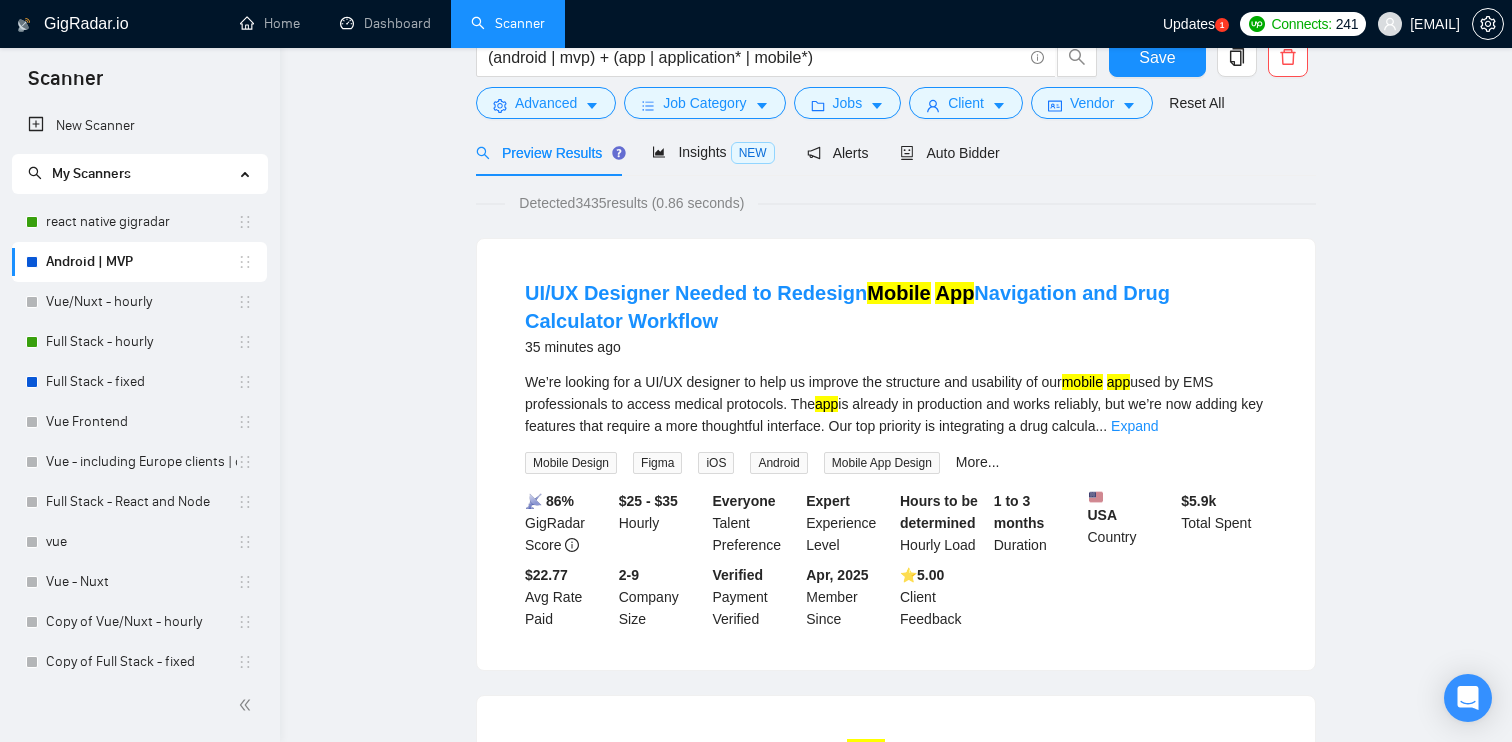 scroll, scrollTop: 0, scrollLeft: 0, axis: both 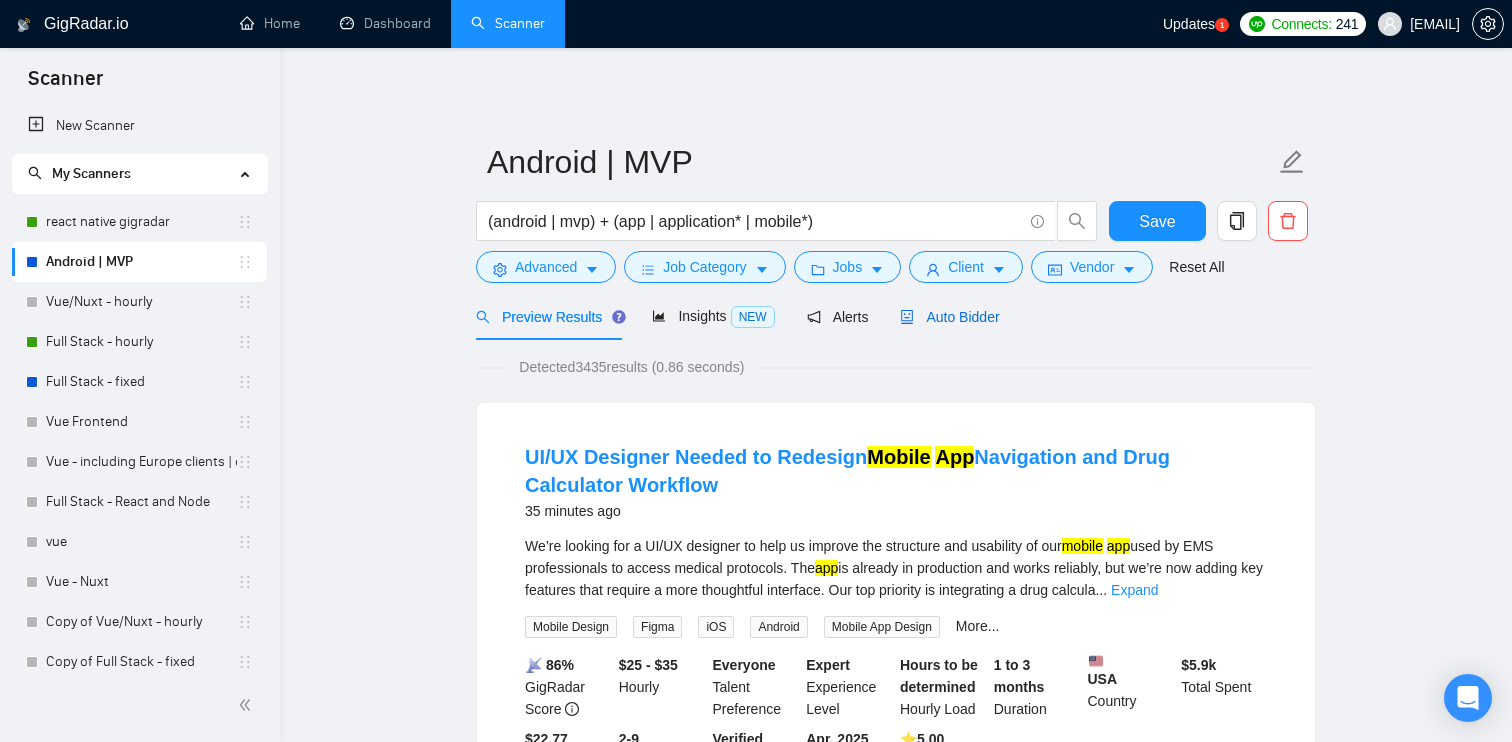 click on "Auto Bidder" at bounding box center [949, 317] 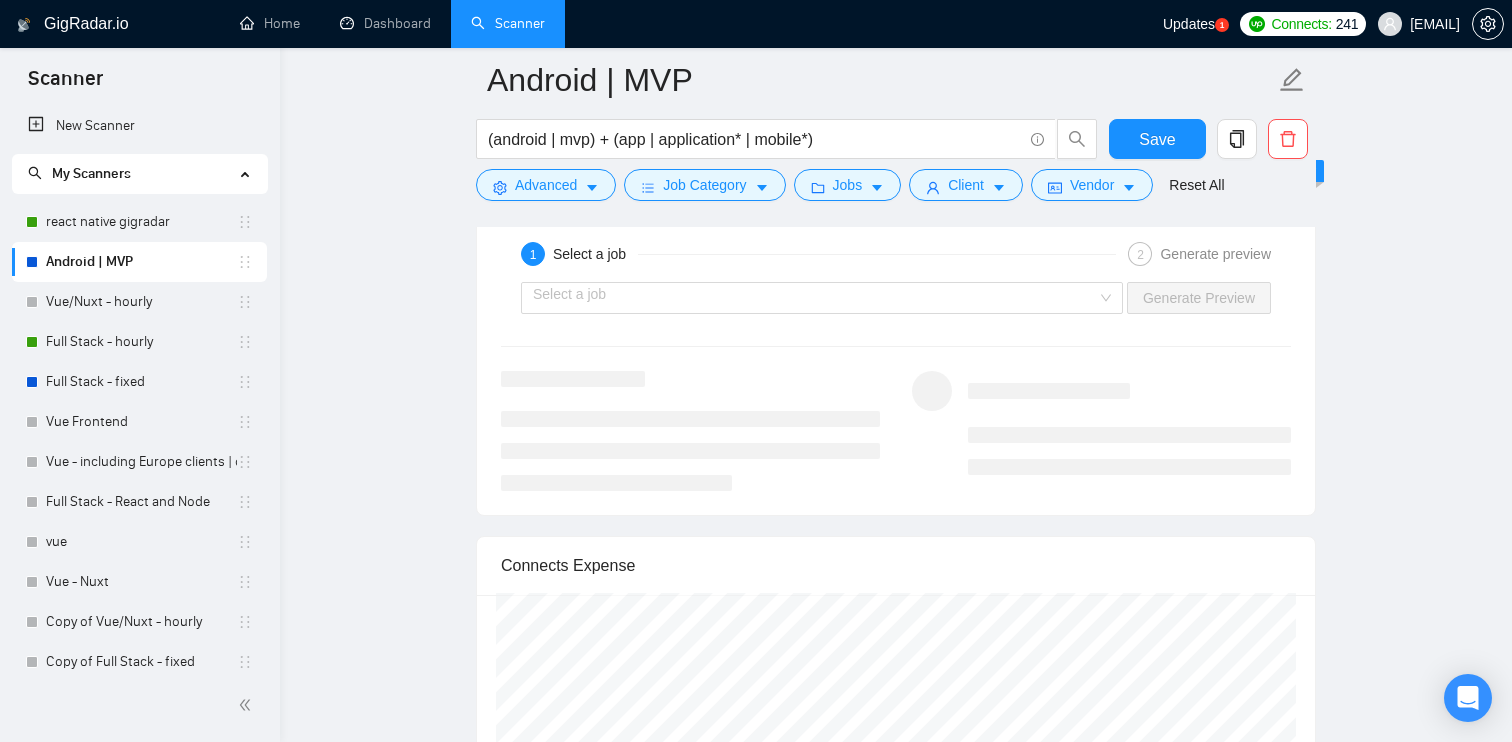 scroll, scrollTop: 3523, scrollLeft: 0, axis: vertical 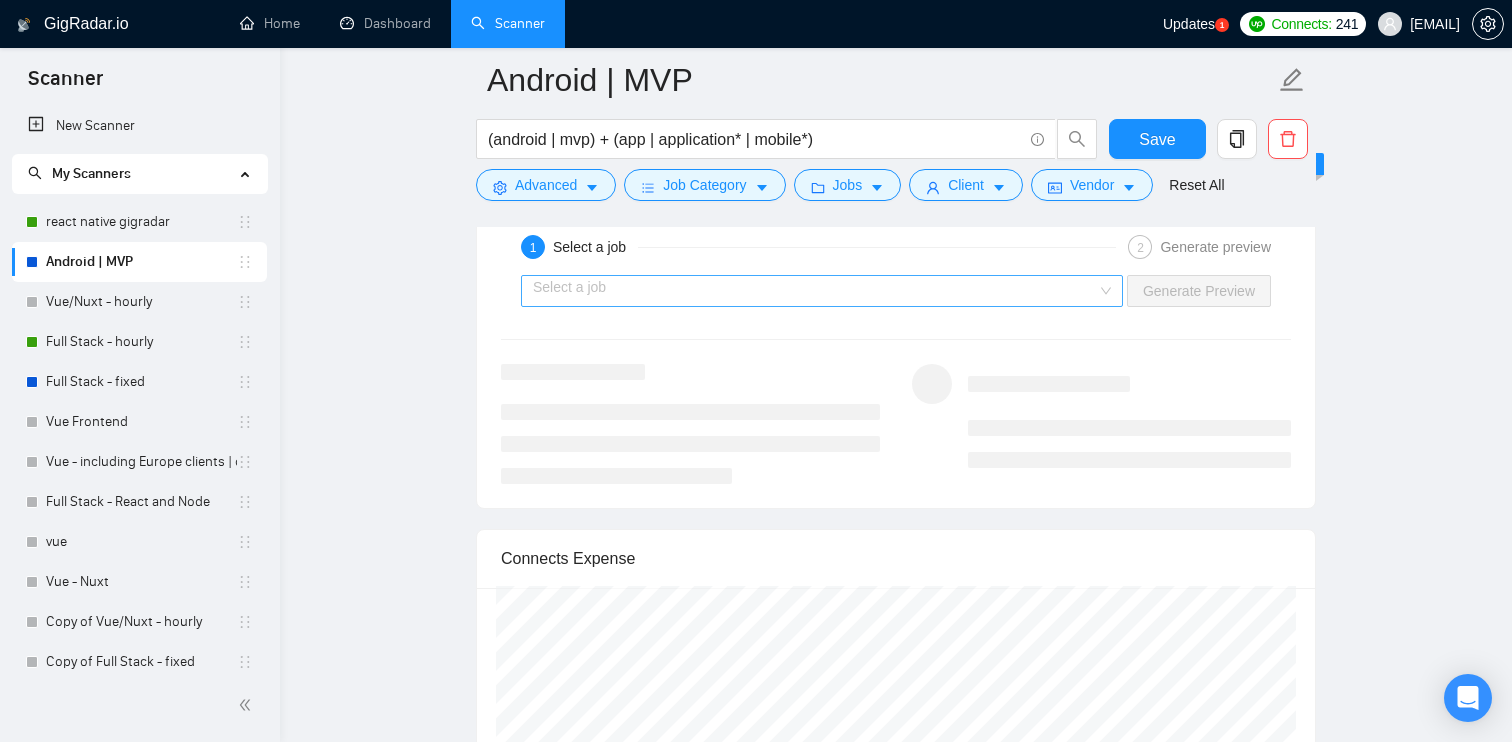 click at bounding box center (815, 291) 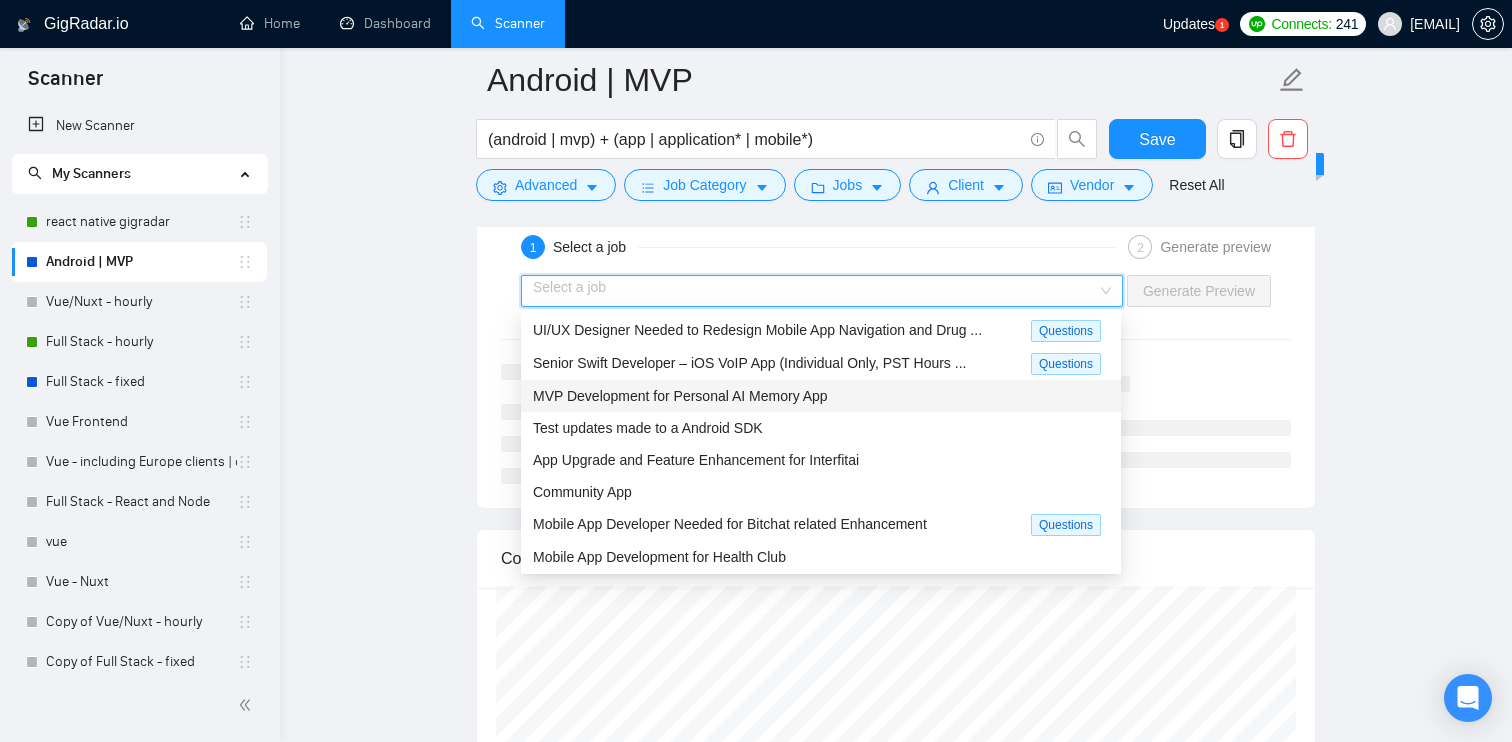 click on "MVP Development for Personal AI Memory App" at bounding box center (680, 396) 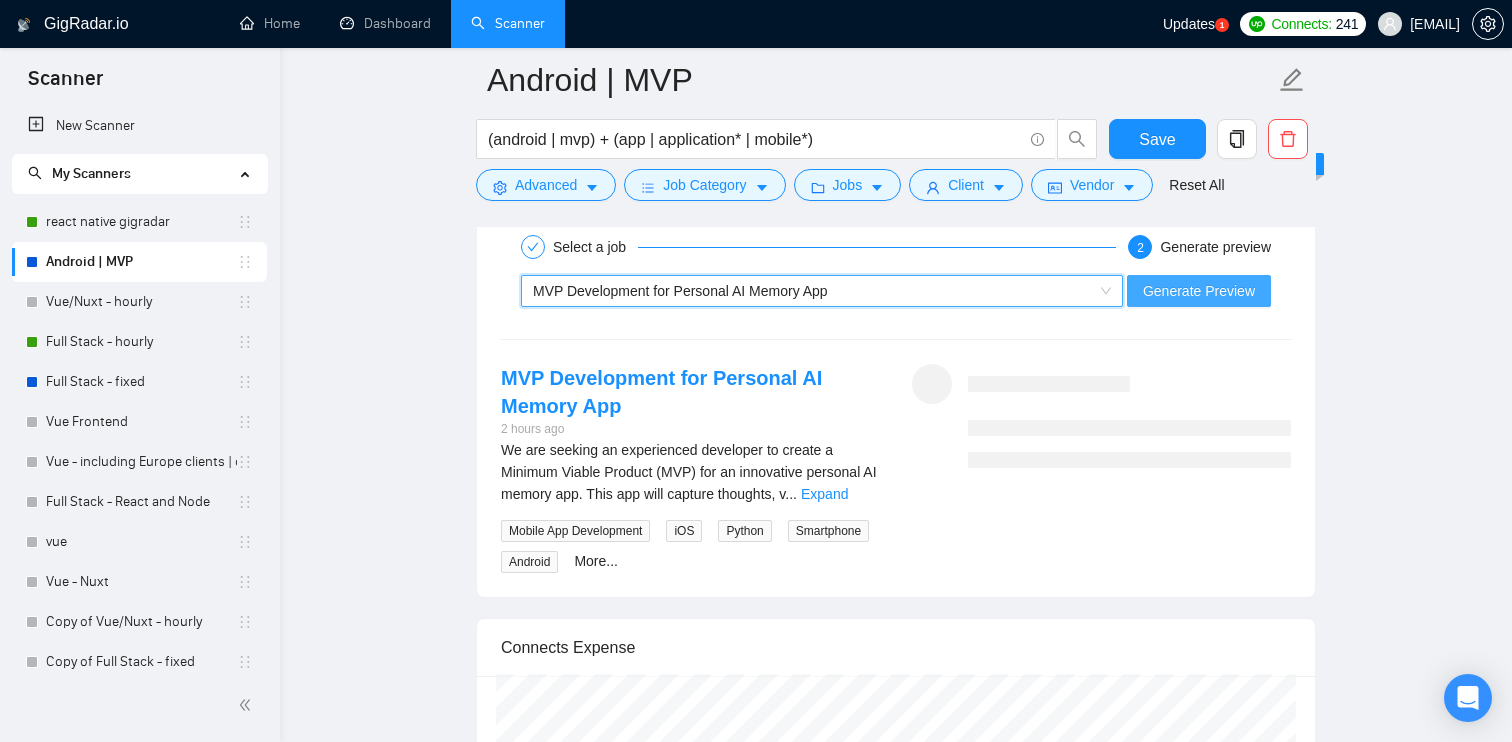 click on "Generate Preview" at bounding box center (1199, 291) 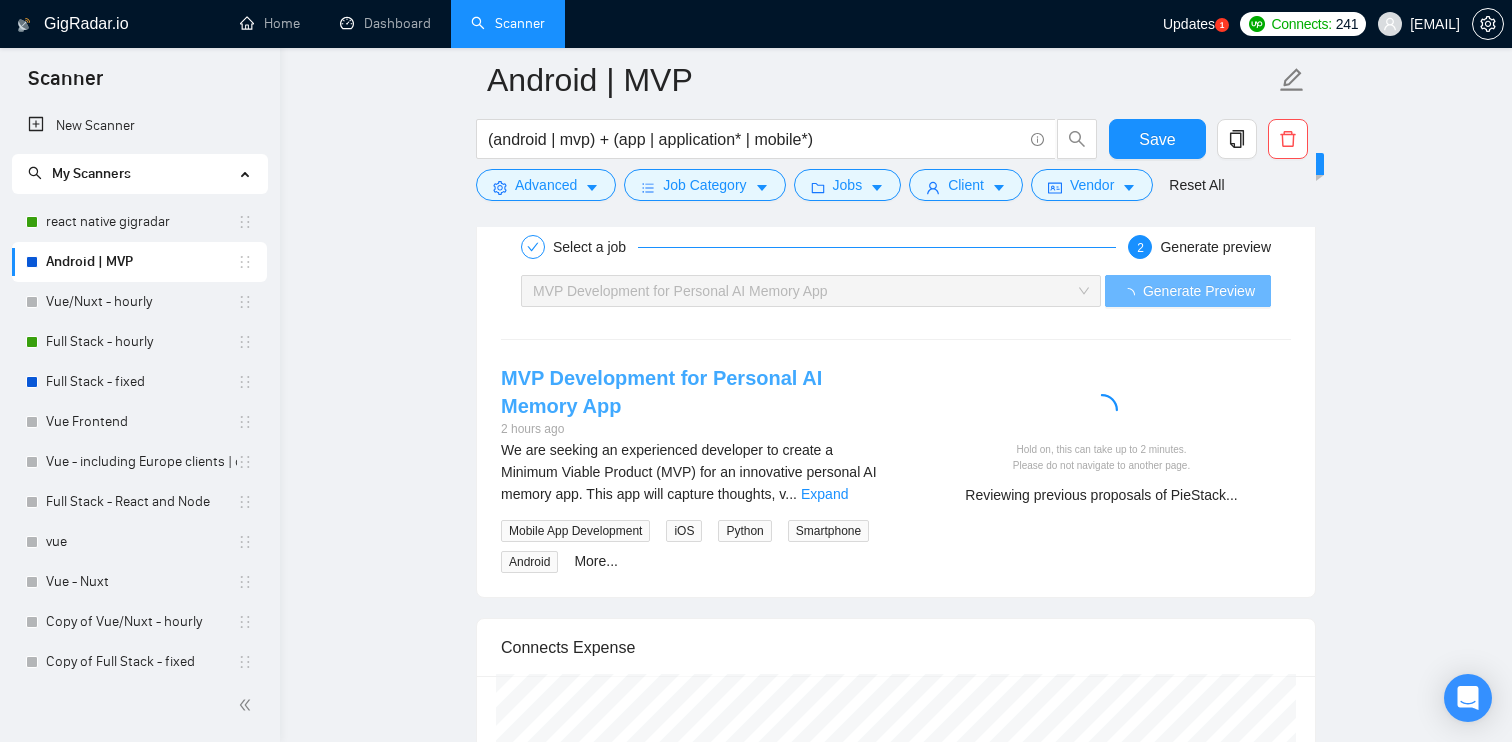 click on "MVP Development for Personal AI Memory App" at bounding box center (661, 392) 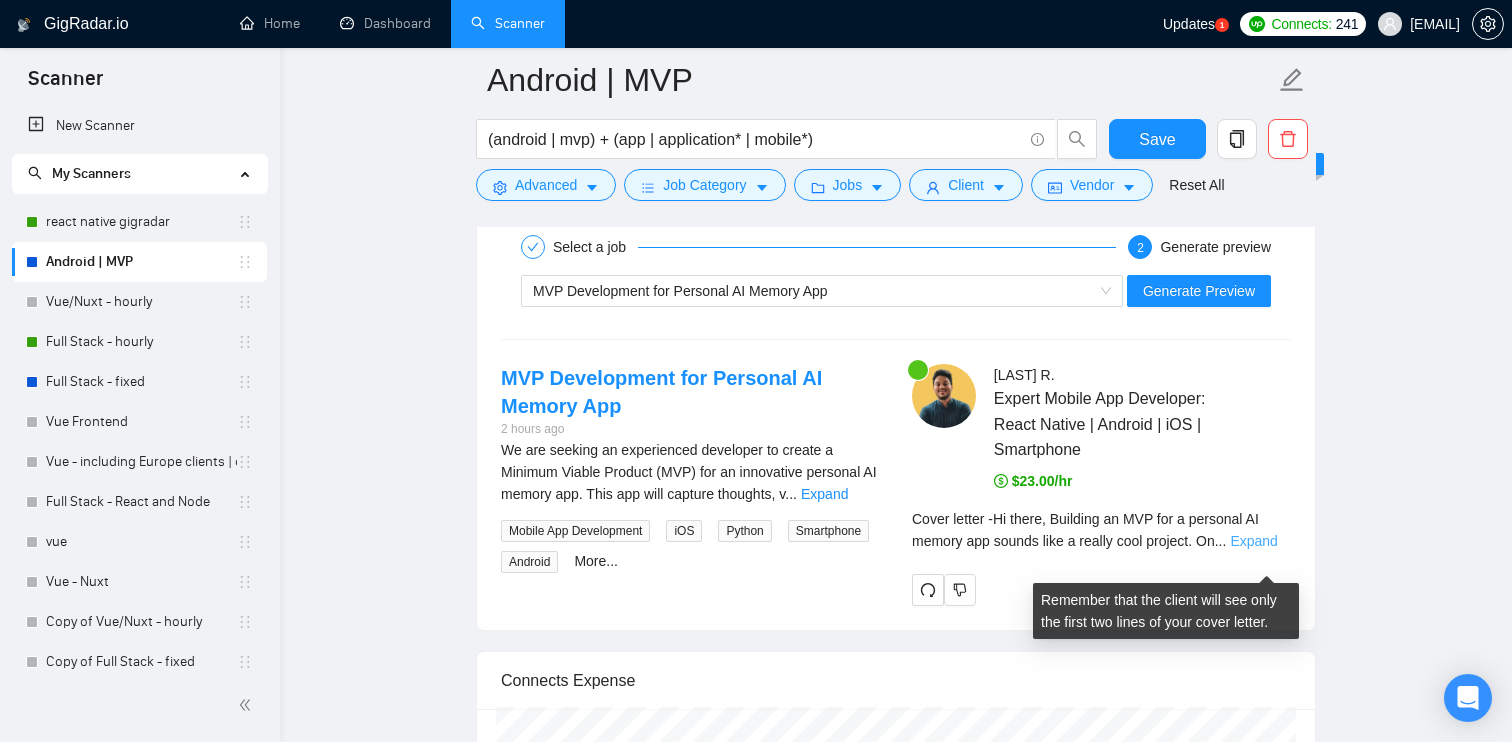 click on "Expand" at bounding box center [1253, 541] 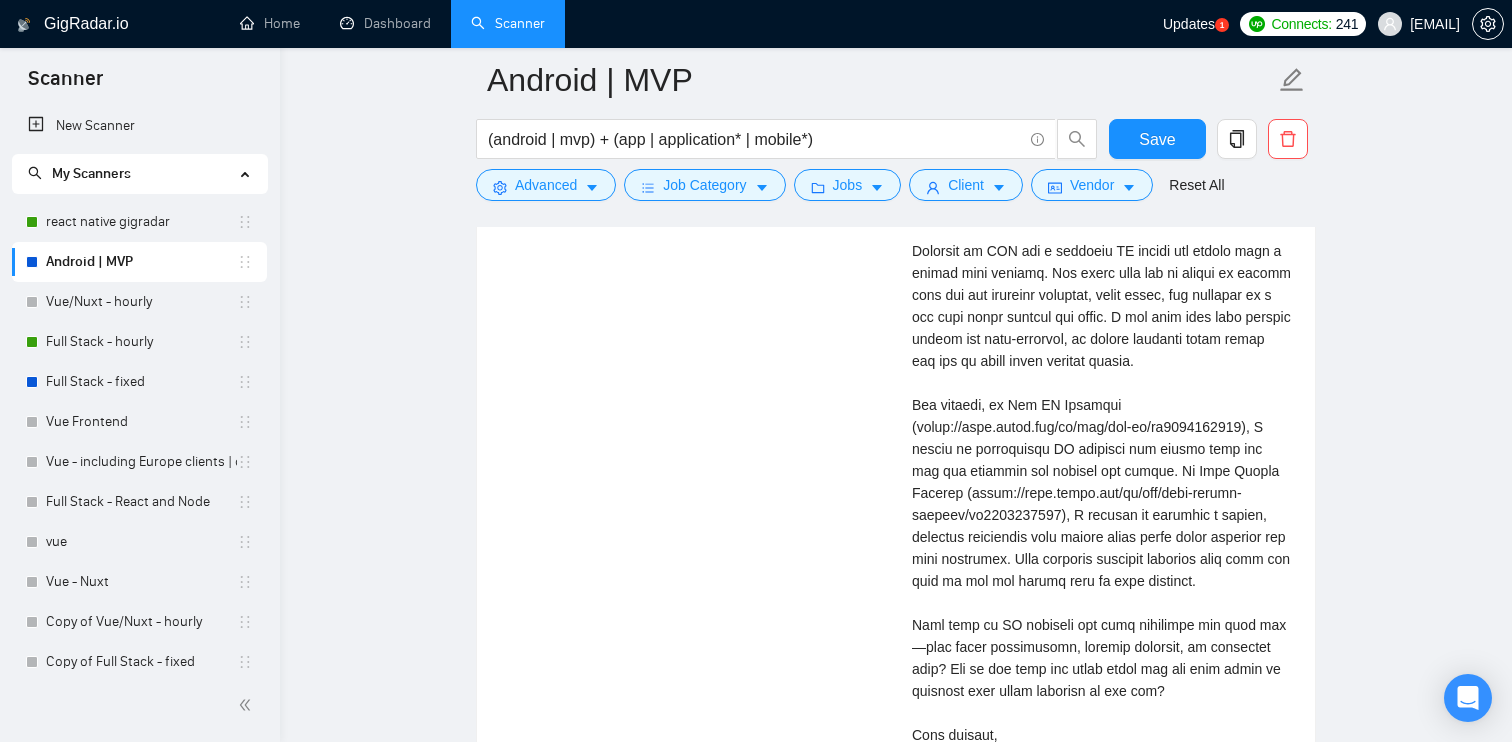 scroll, scrollTop: 3836, scrollLeft: 0, axis: vertical 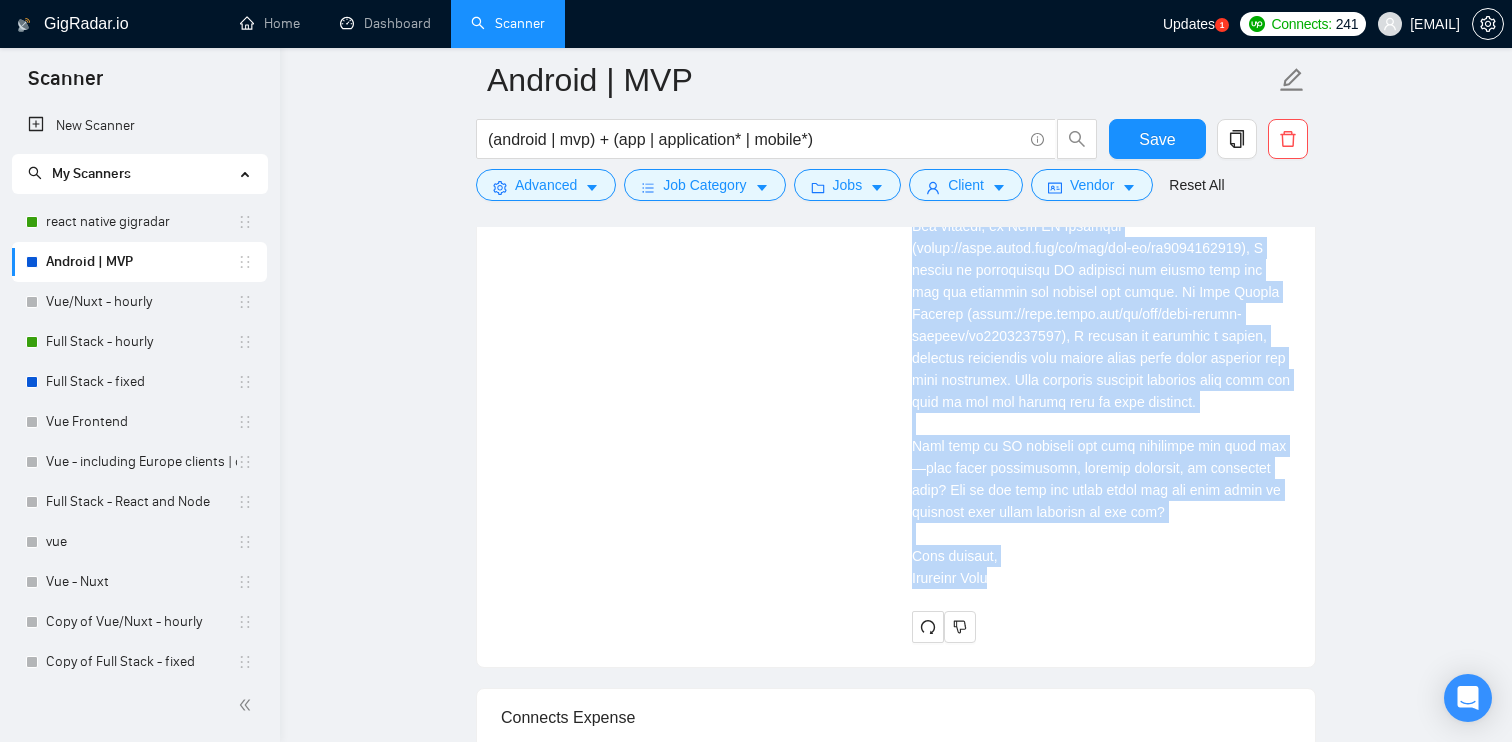 drag, startPoint x: 913, startPoint y: 262, endPoint x: 1032, endPoint y: 625, distance: 382.00784 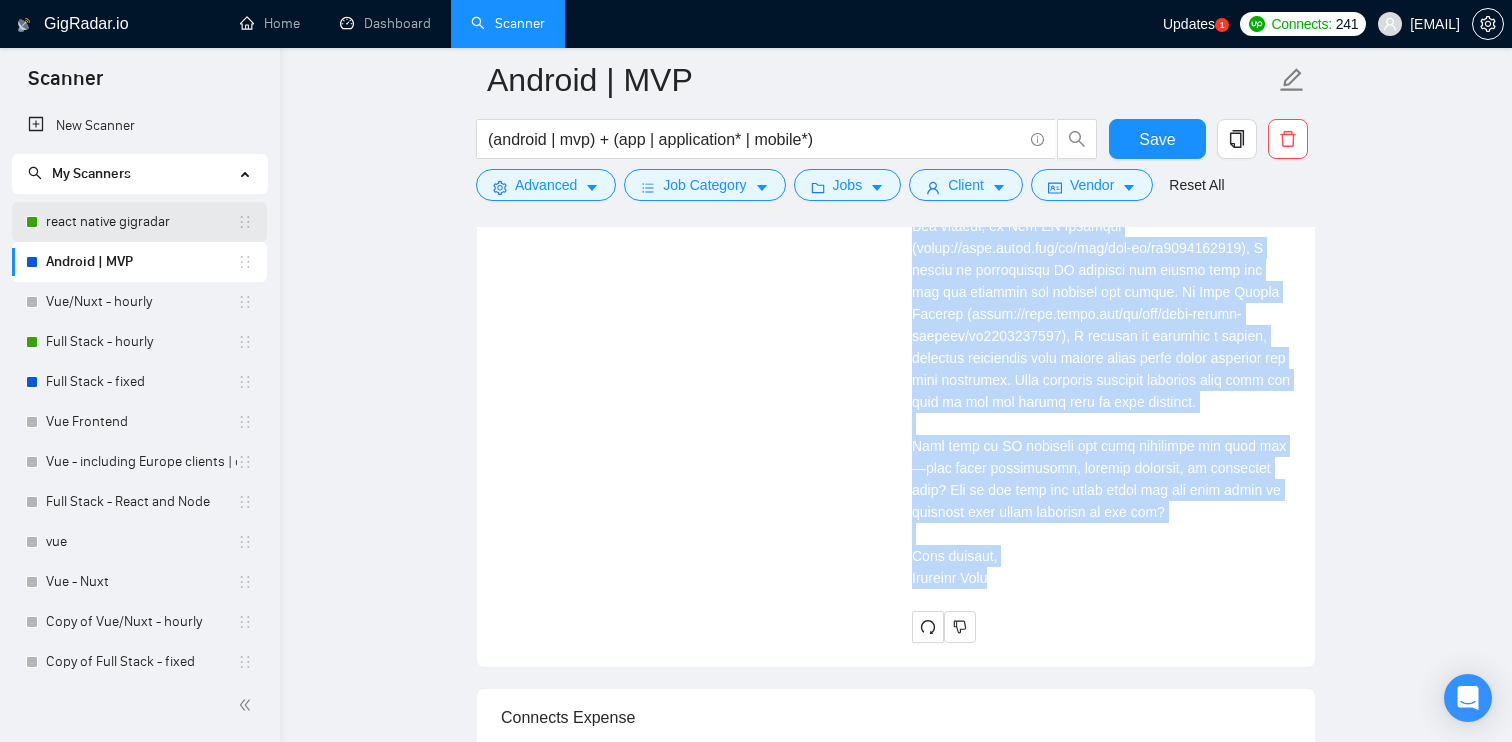 click on "react native gigradar" at bounding box center (141, 222) 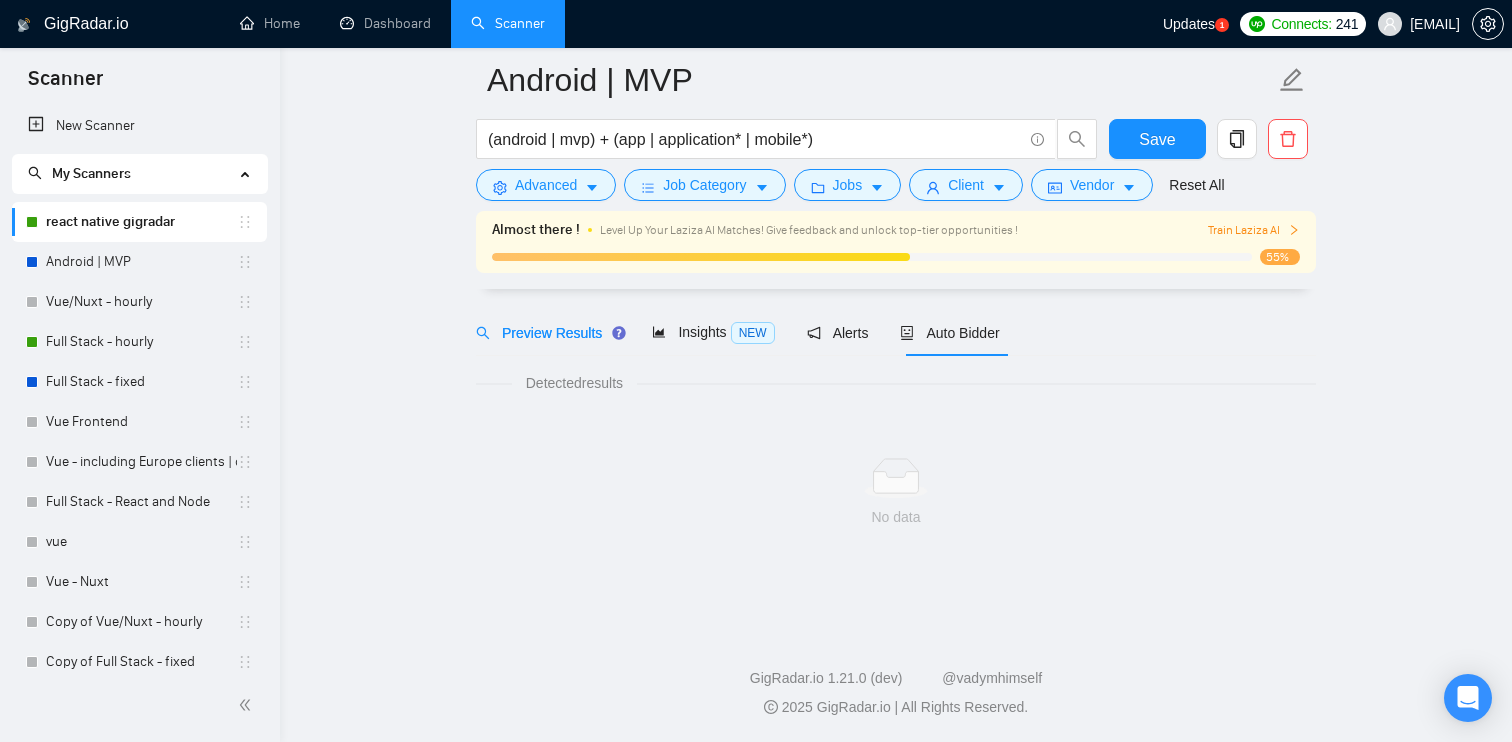 scroll, scrollTop: 0, scrollLeft: 0, axis: both 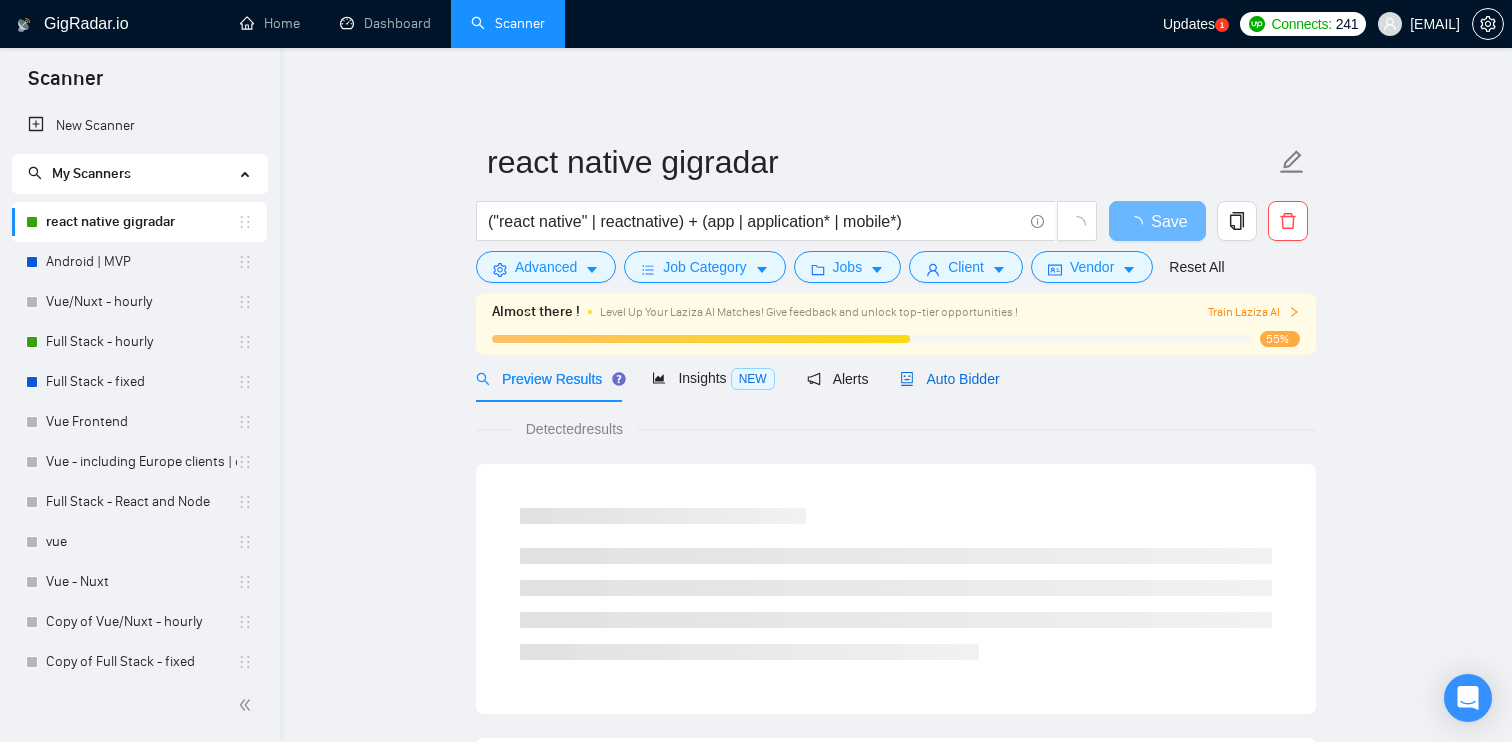click on "Auto Bidder" at bounding box center [949, 379] 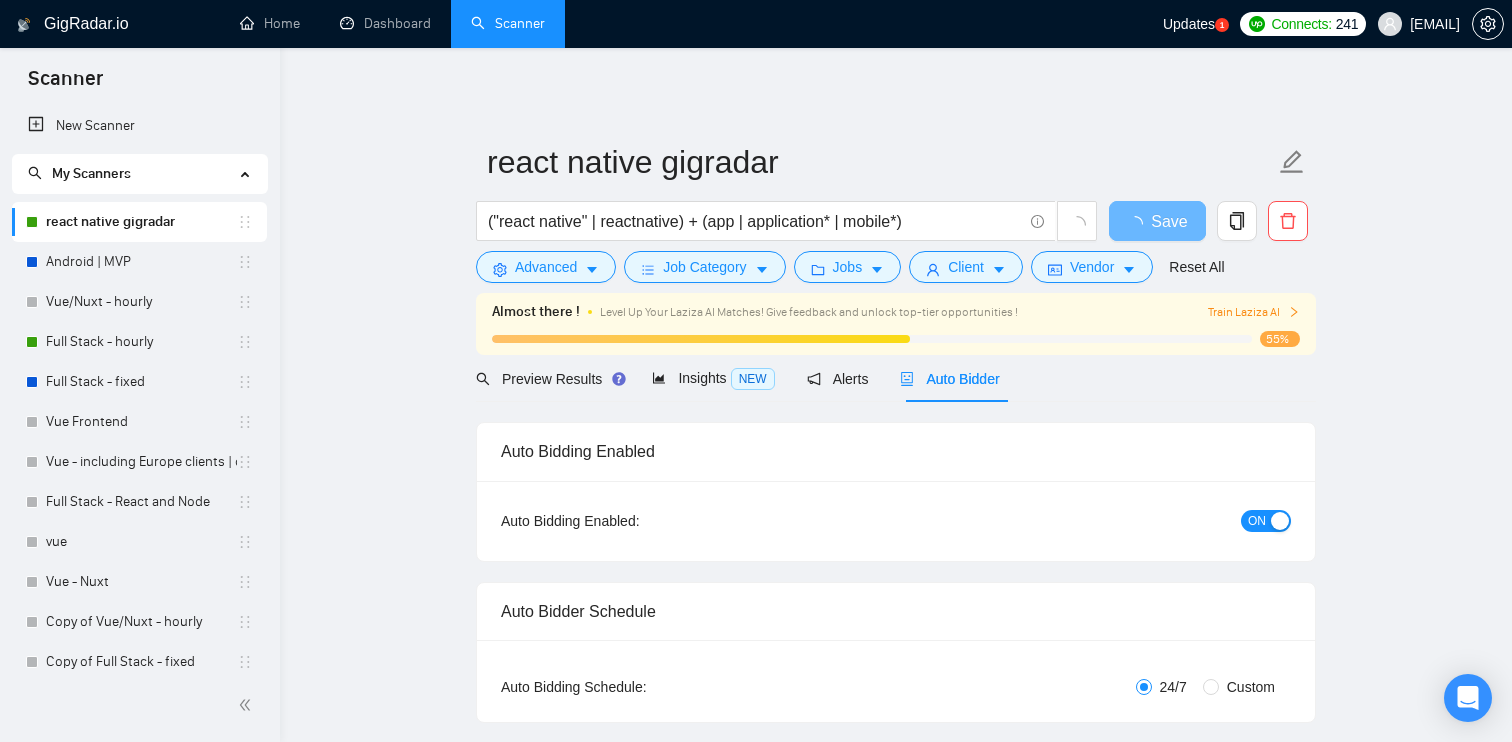 type 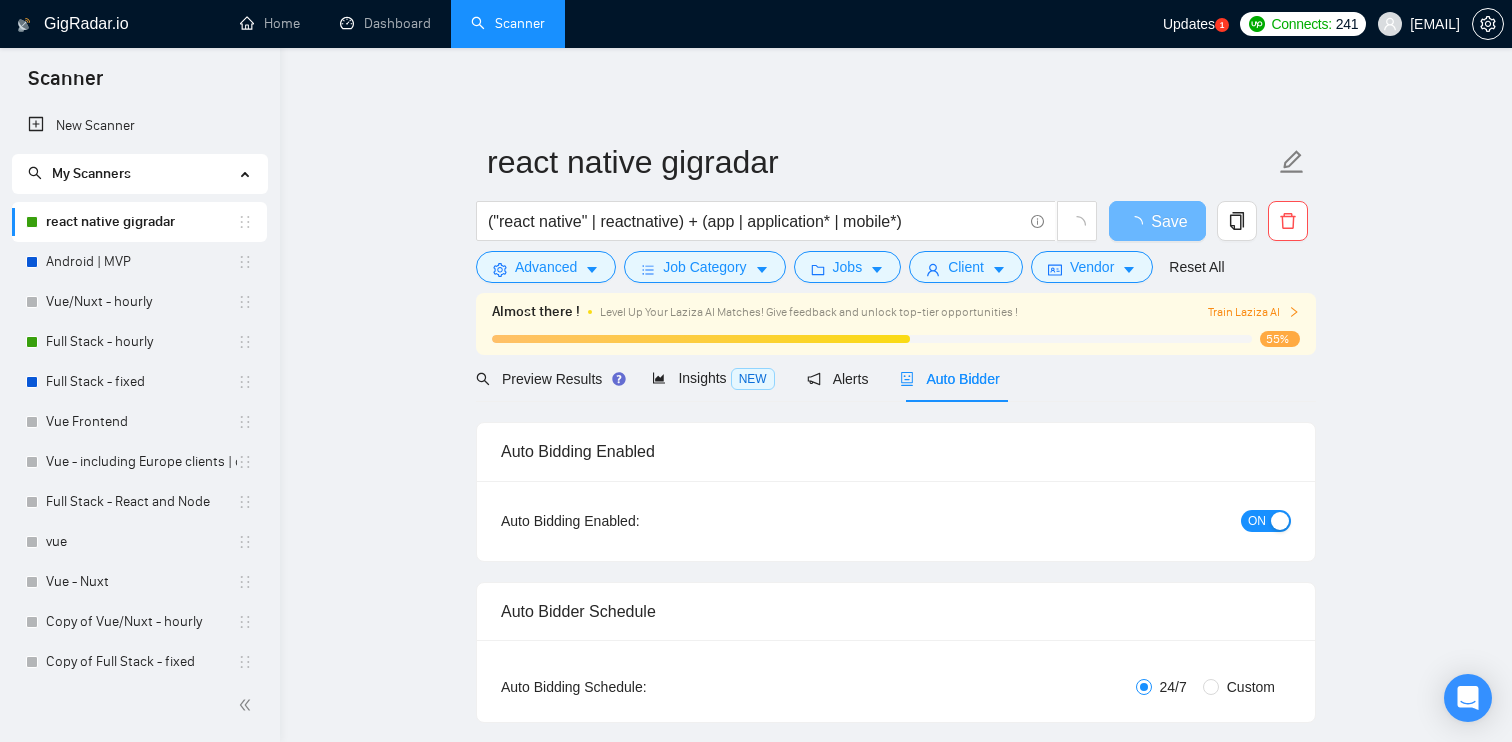 checkbox on "true" 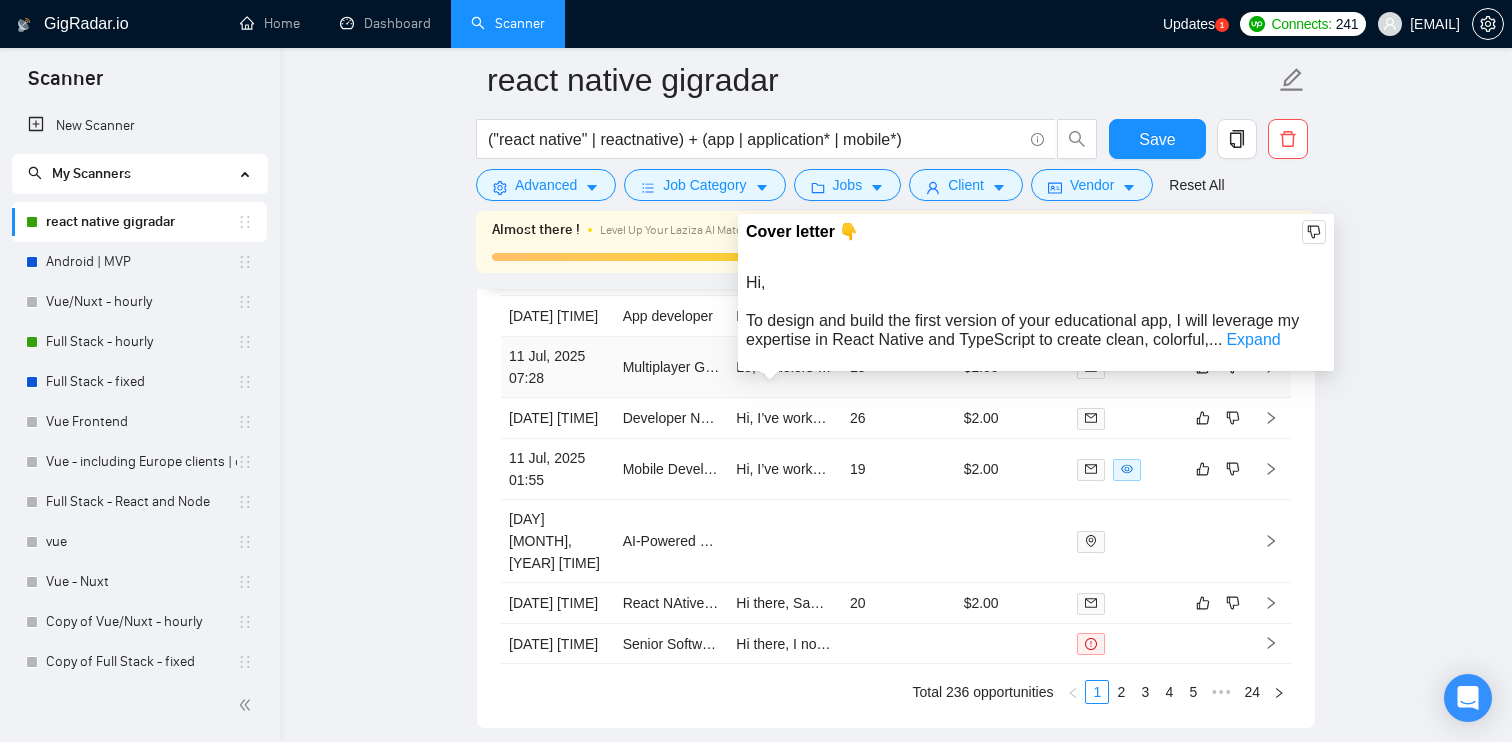 scroll, scrollTop: 5124, scrollLeft: 0, axis: vertical 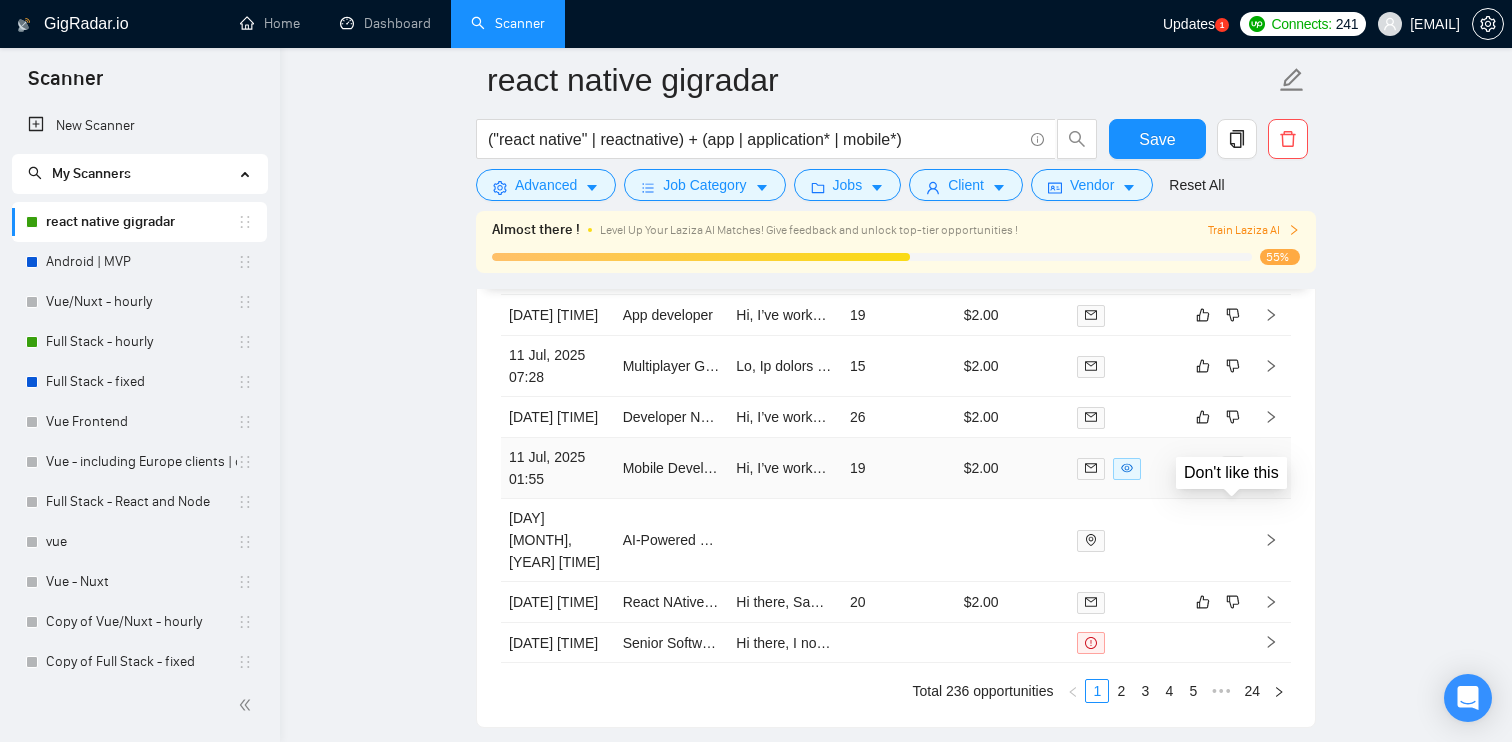 click 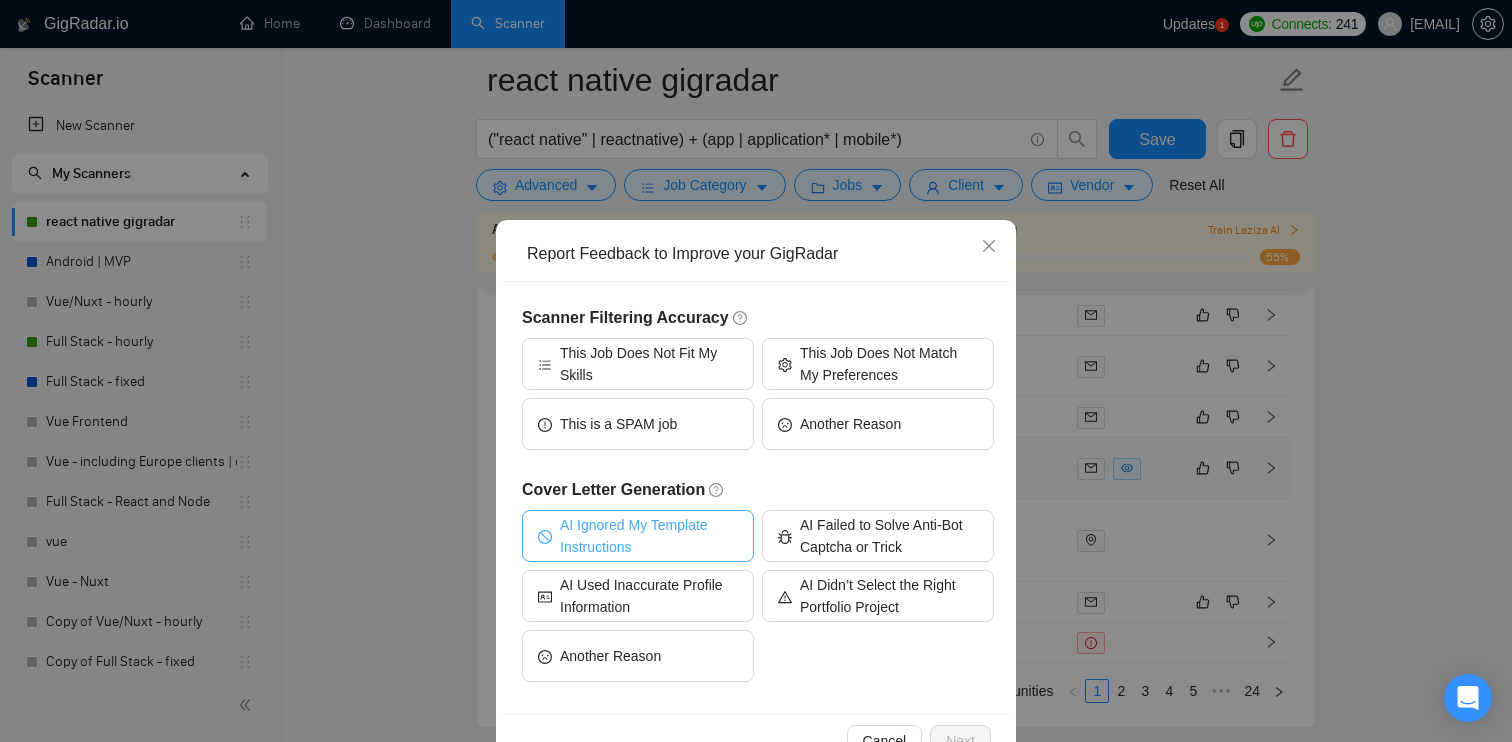 click on "AI Ignored My Template Instructions" at bounding box center [649, 536] 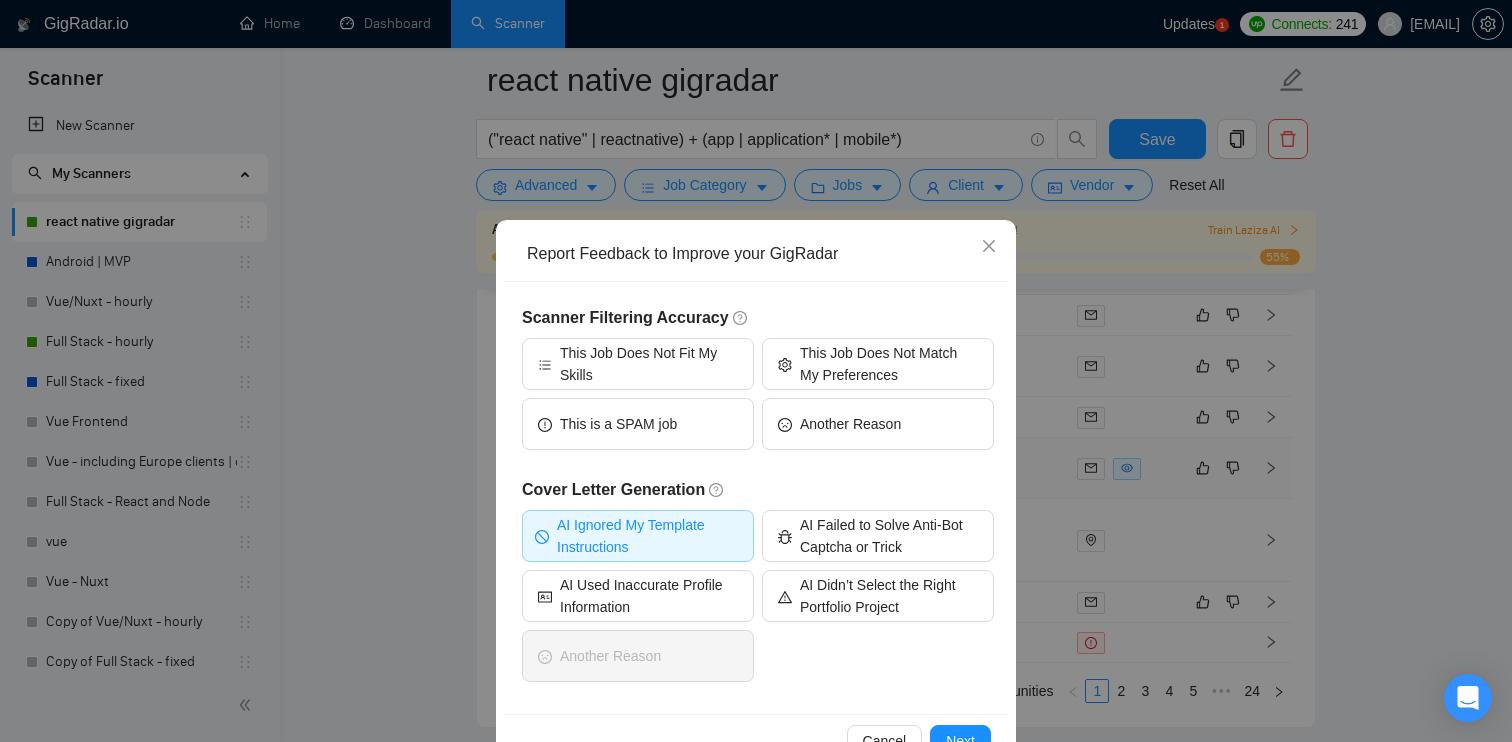 scroll, scrollTop: 56, scrollLeft: 0, axis: vertical 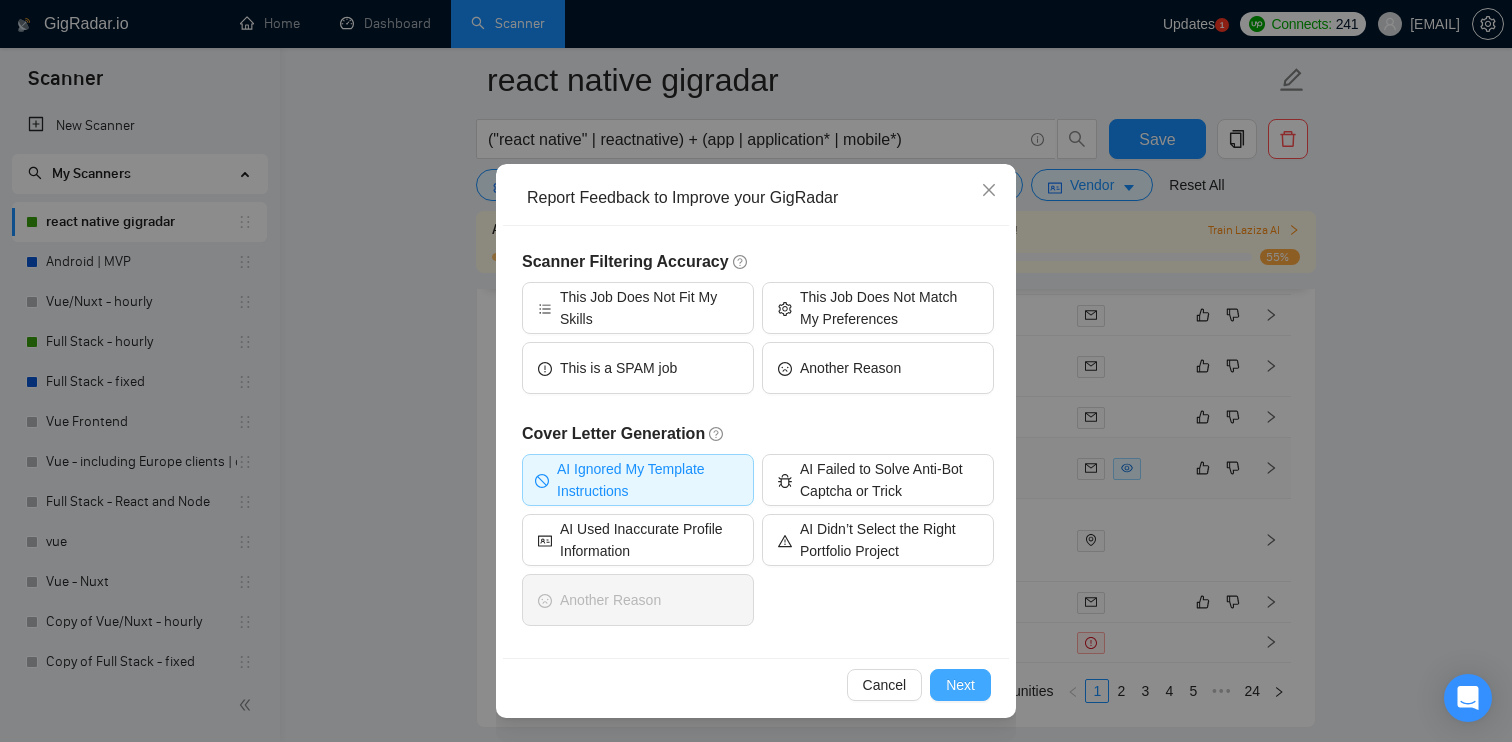 click on "Next" at bounding box center (960, 685) 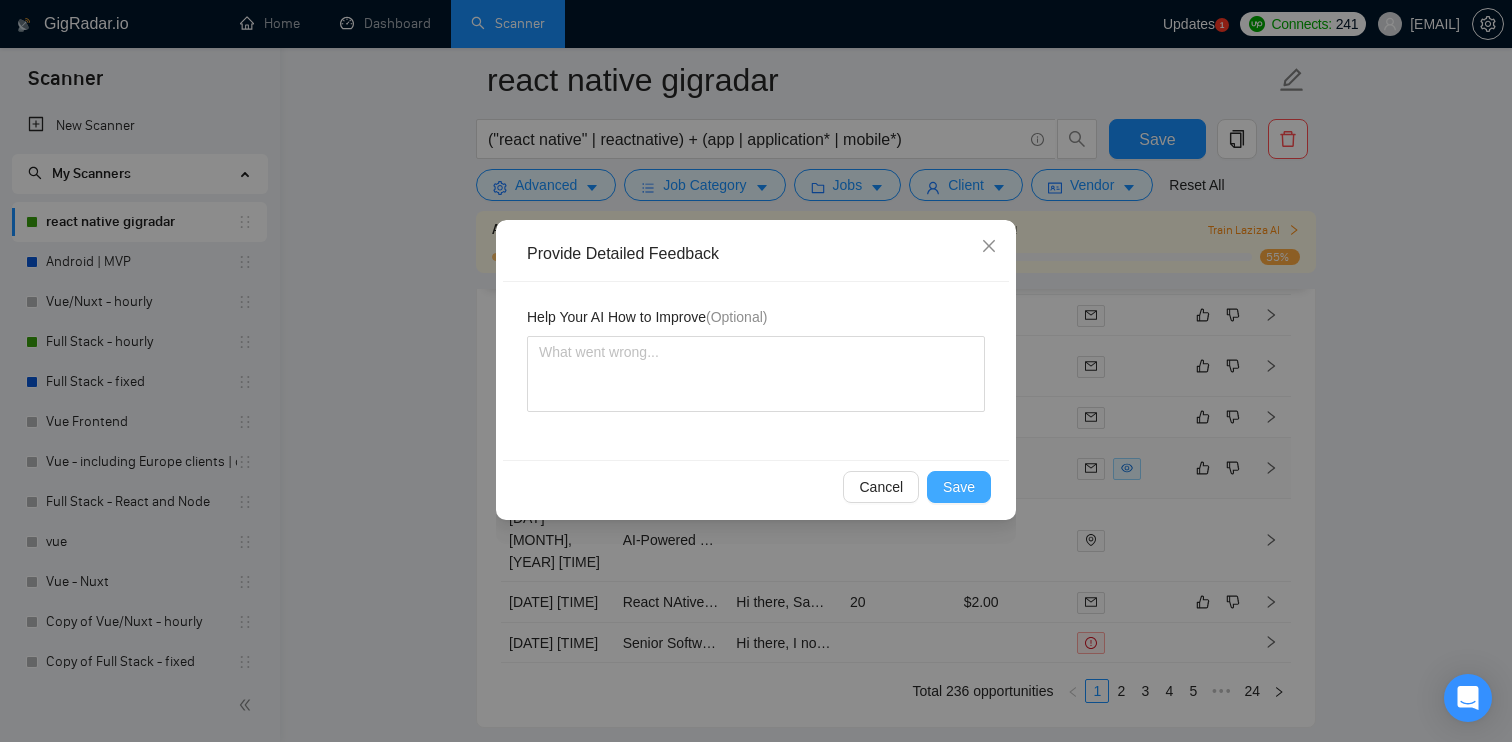 click on "Save" at bounding box center [959, 487] 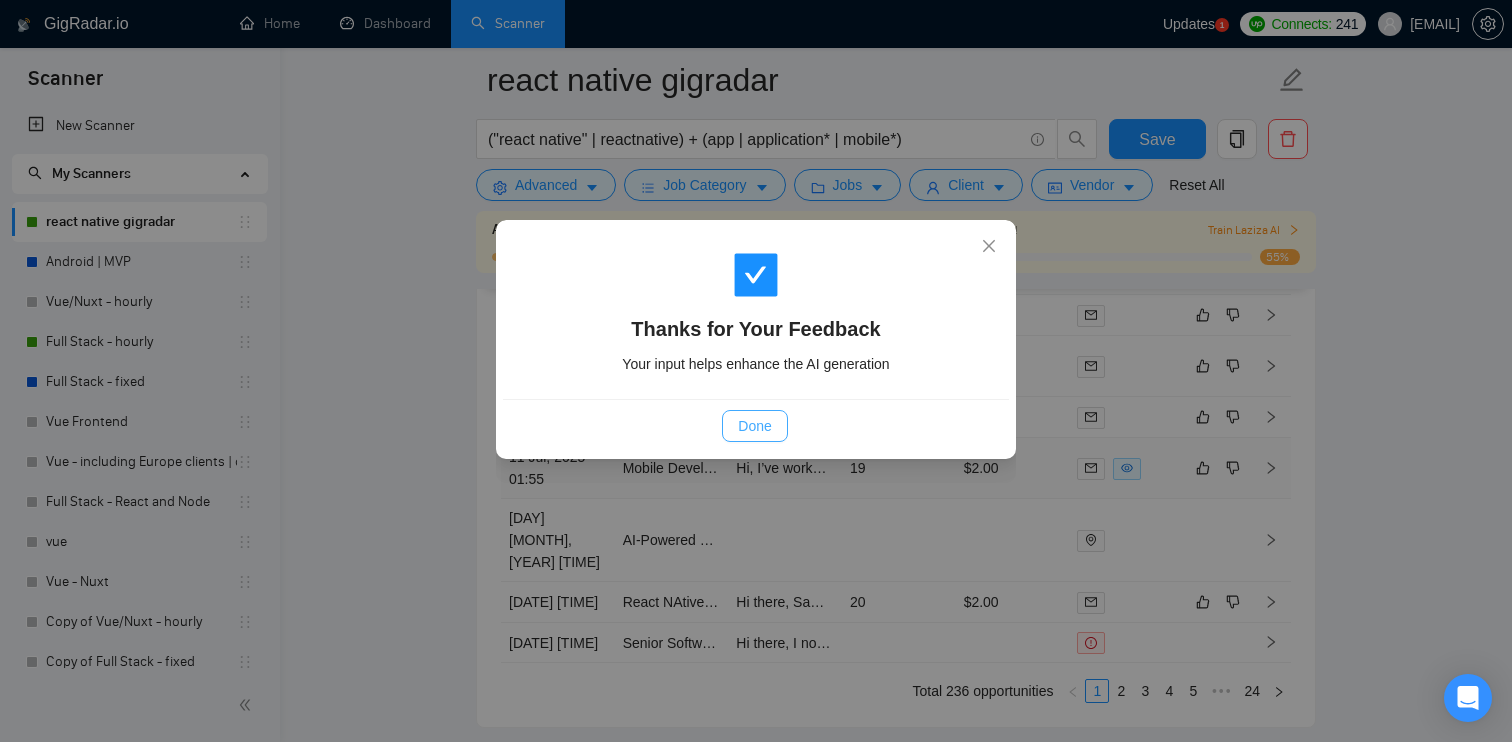 click on "Done" at bounding box center (754, 426) 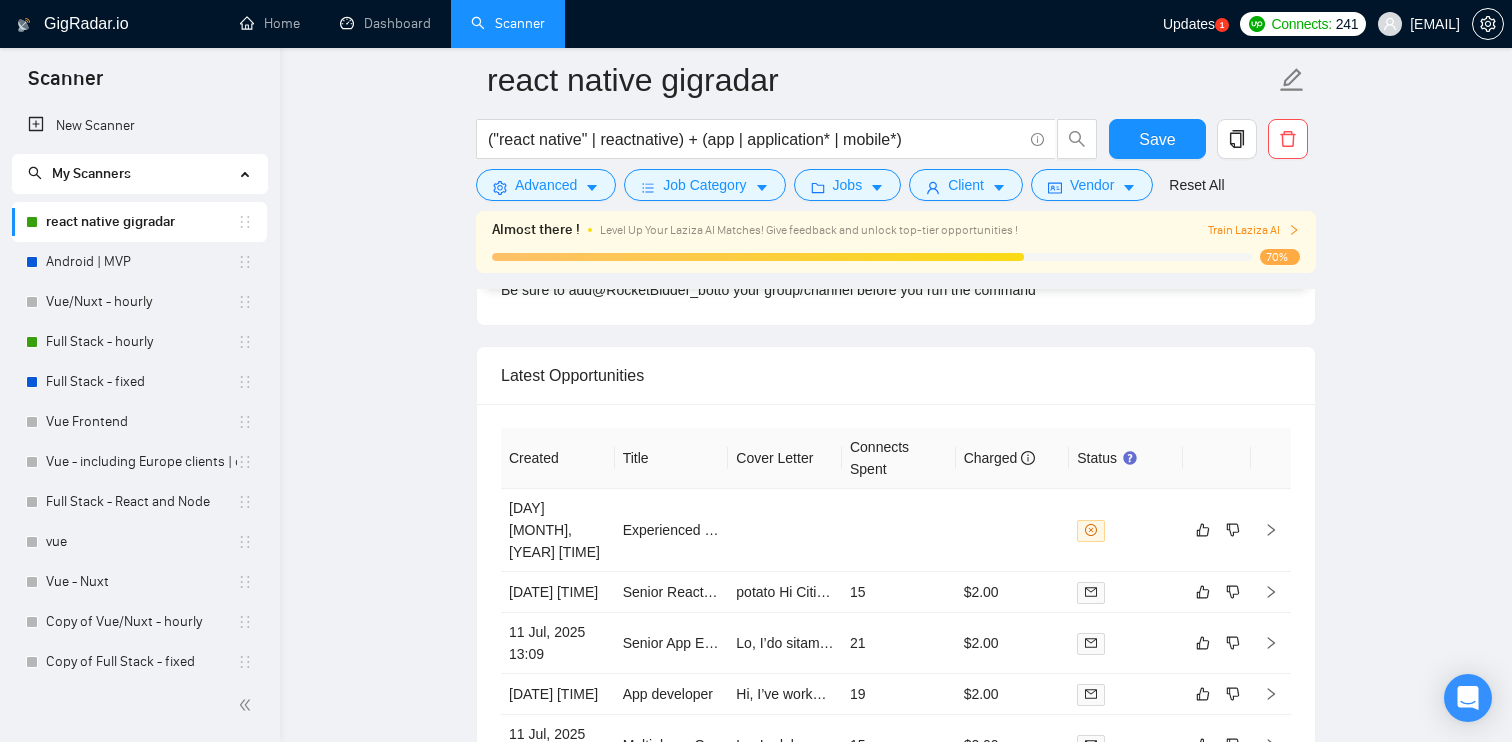 scroll, scrollTop: 4755, scrollLeft: 0, axis: vertical 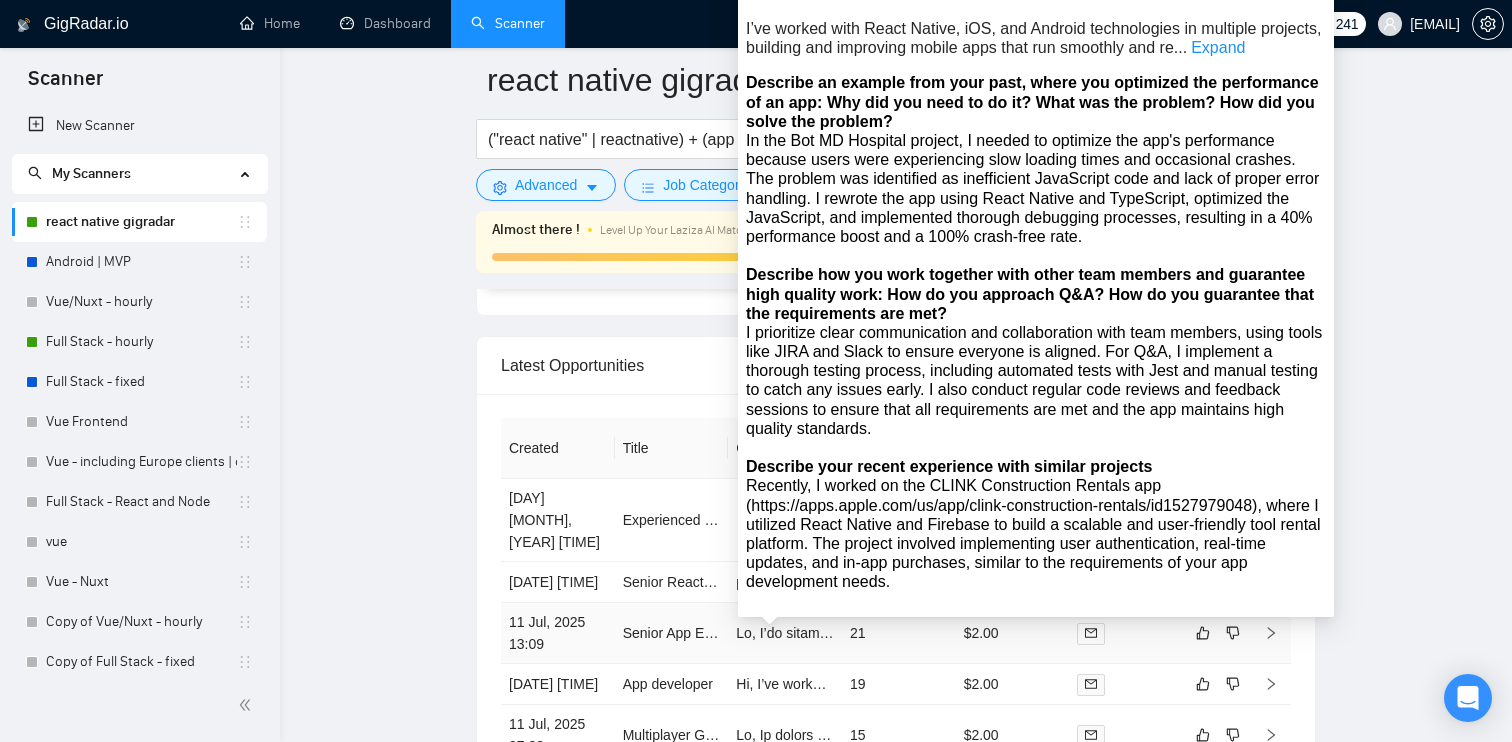 click at bounding box center (4291, 633) 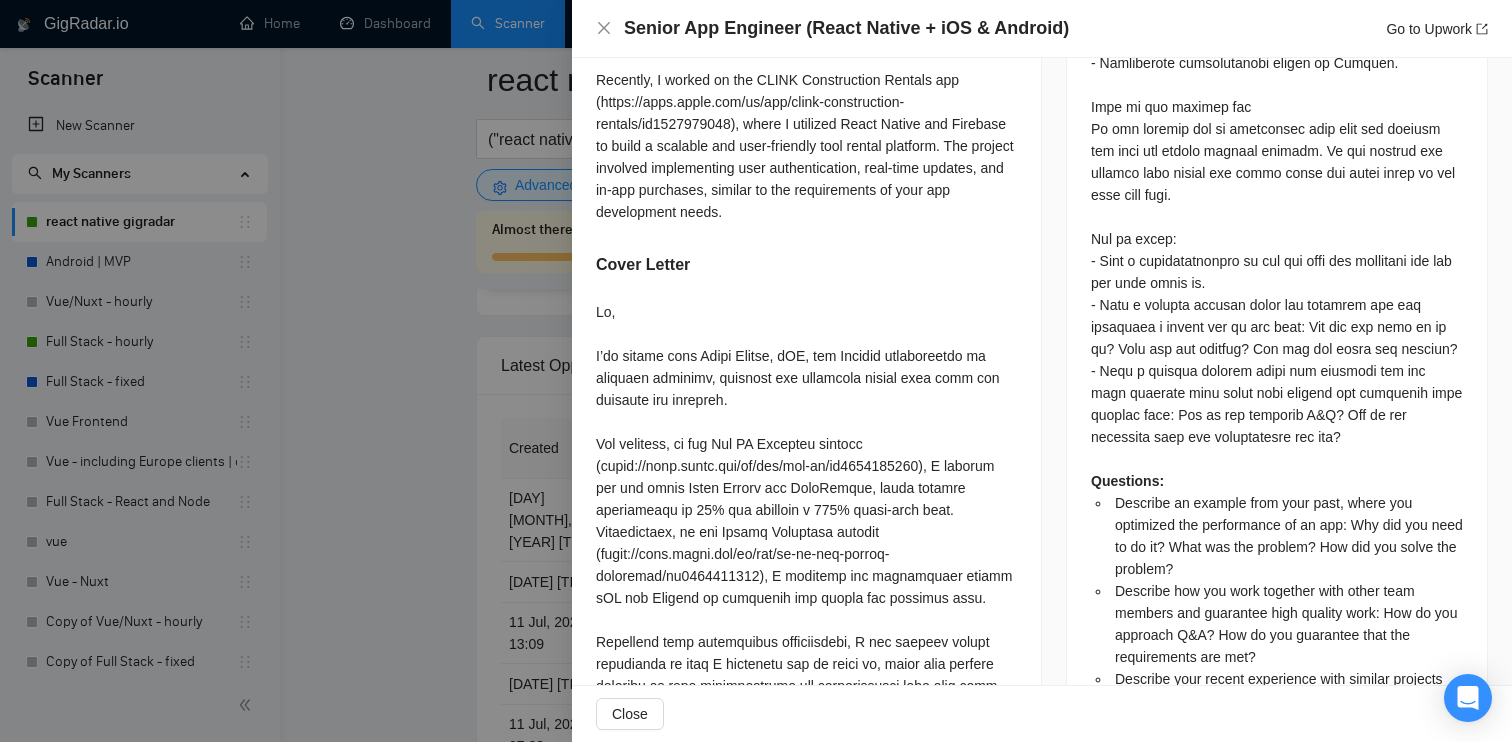 scroll, scrollTop: 1362, scrollLeft: 0, axis: vertical 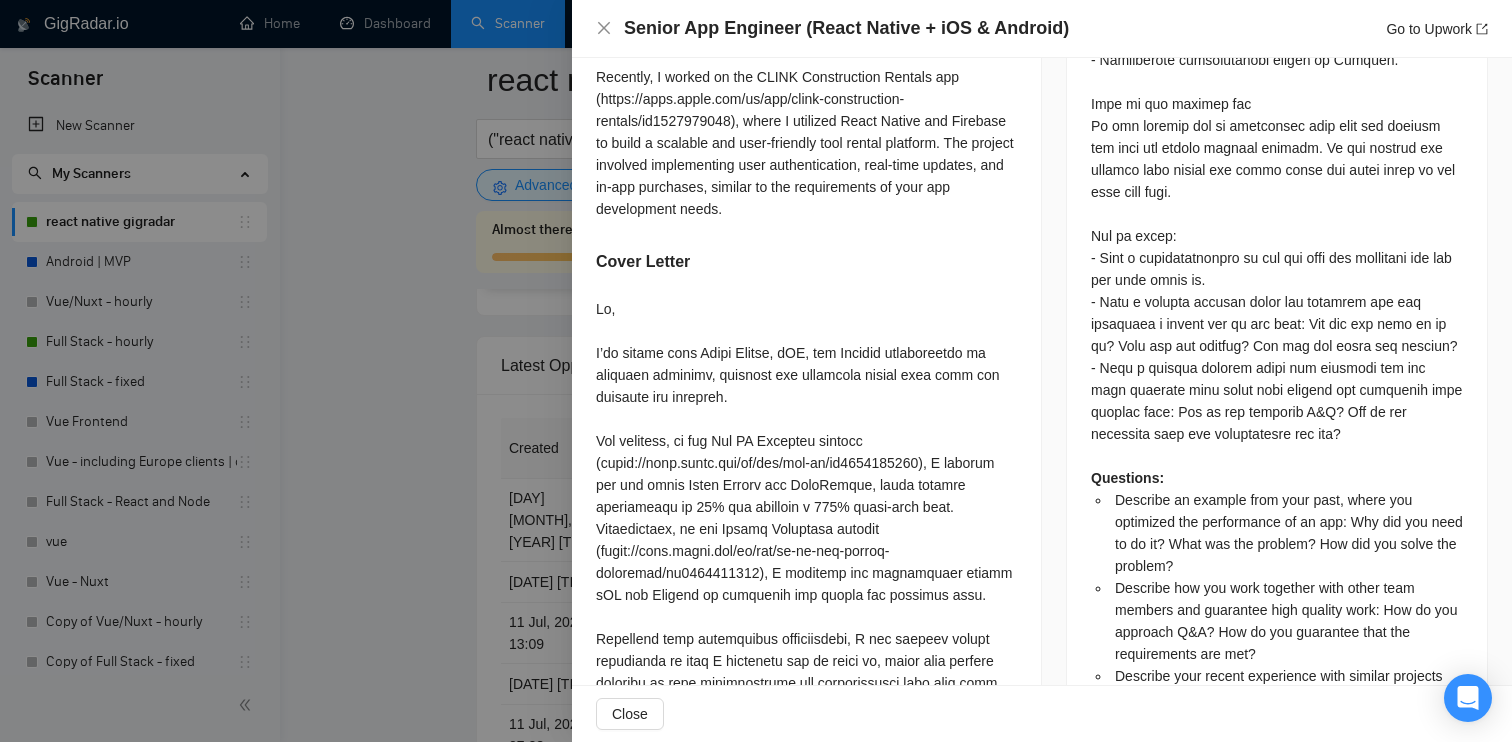 click at bounding box center (756, 371) 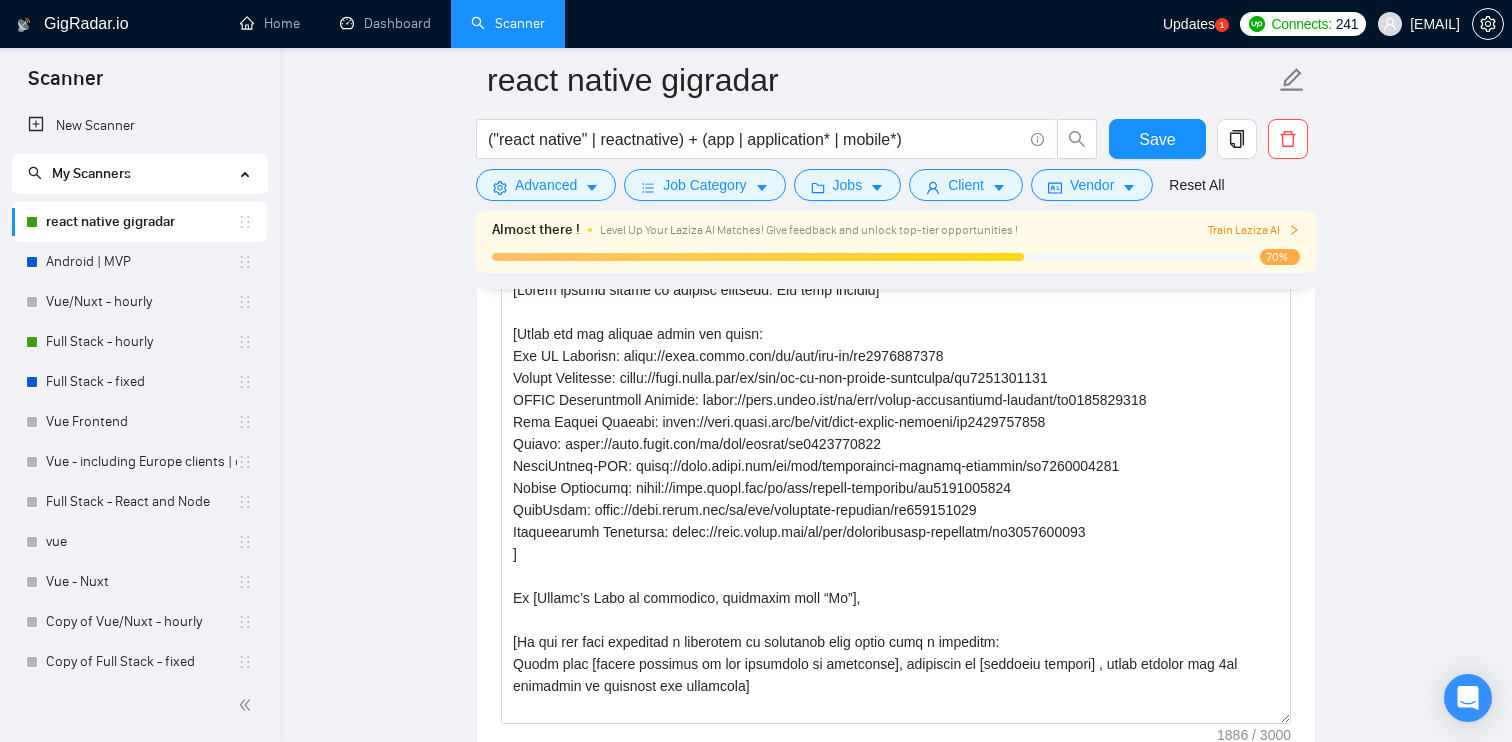 scroll, scrollTop: 1949, scrollLeft: 0, axis: vertical 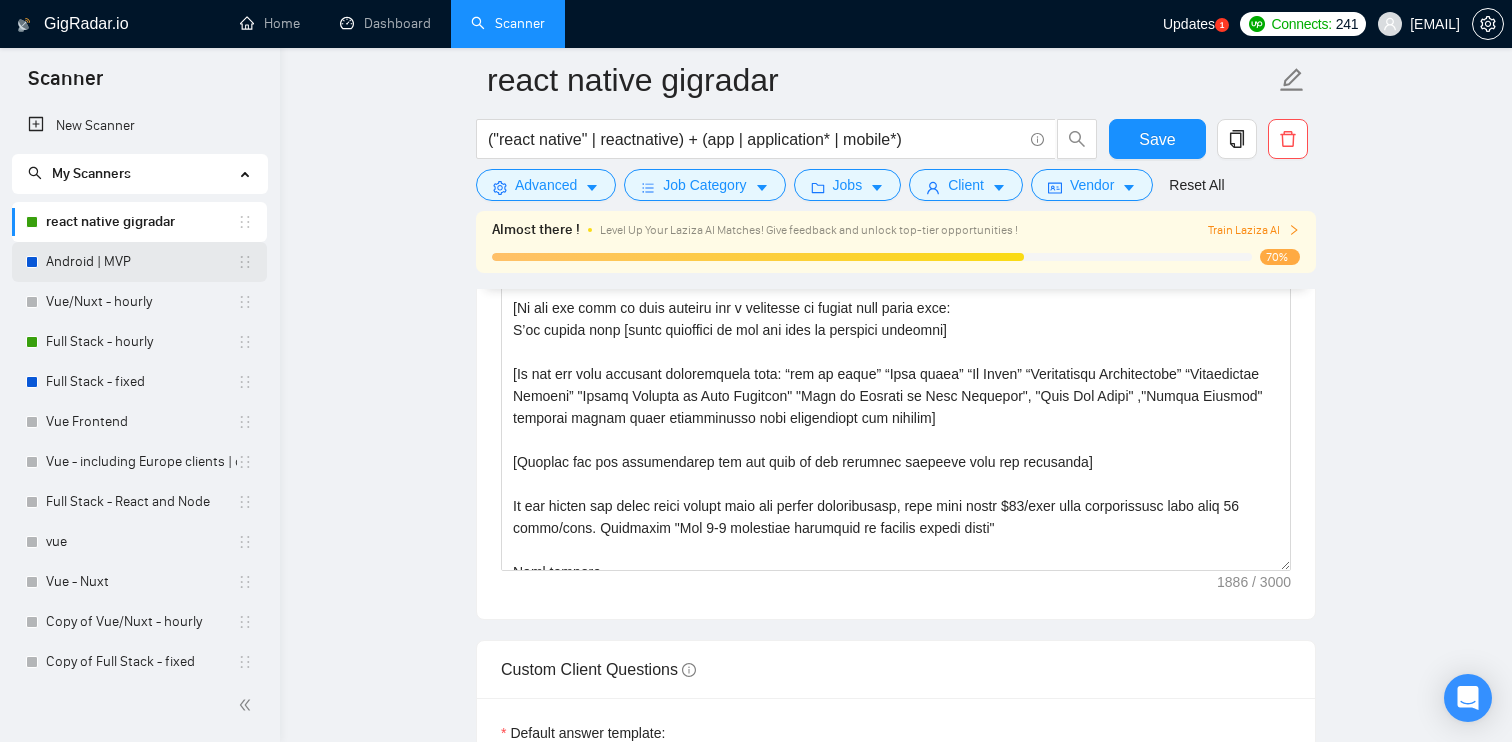 click on "Android | MVP" at bounding box center [141, 262] 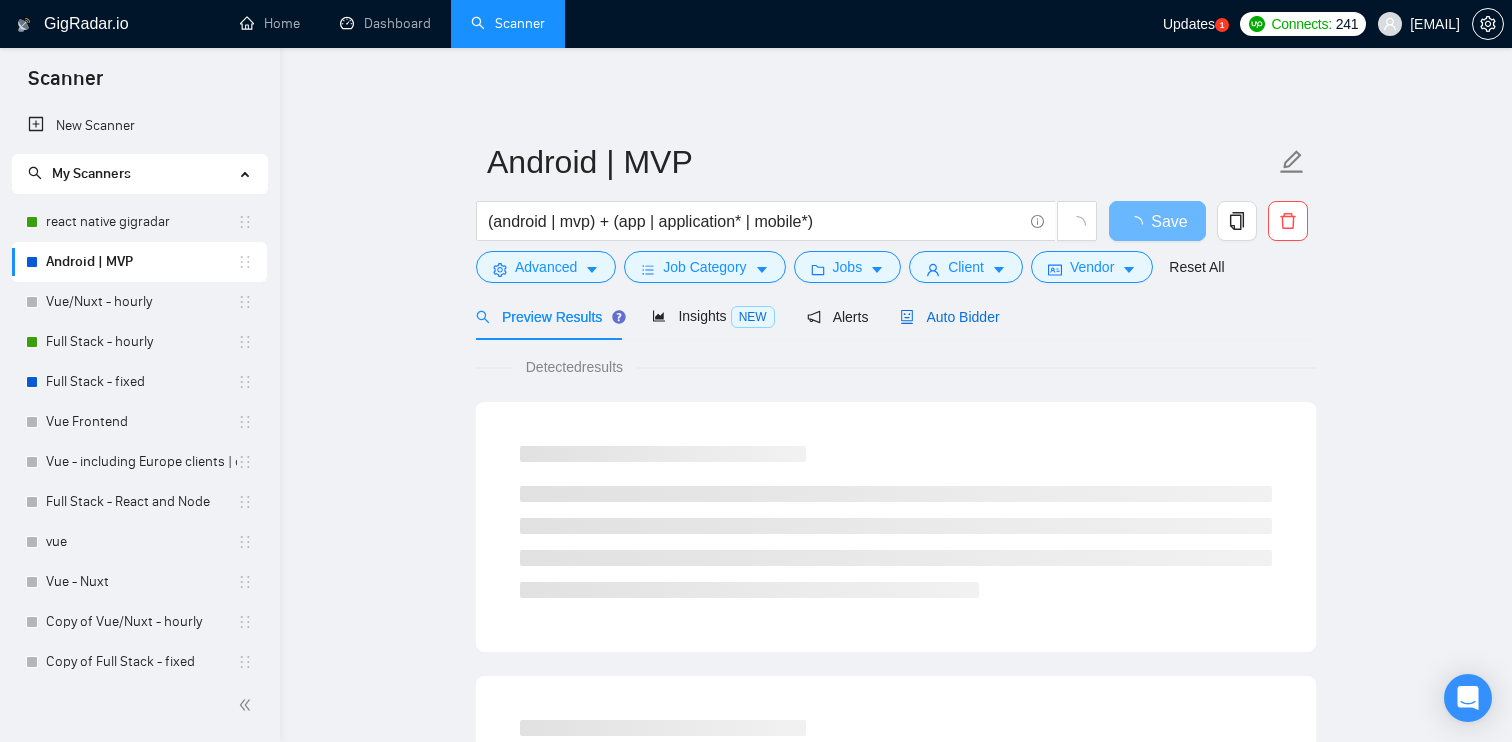 click on "Auto Bidder" at bounding box center (949, 317) 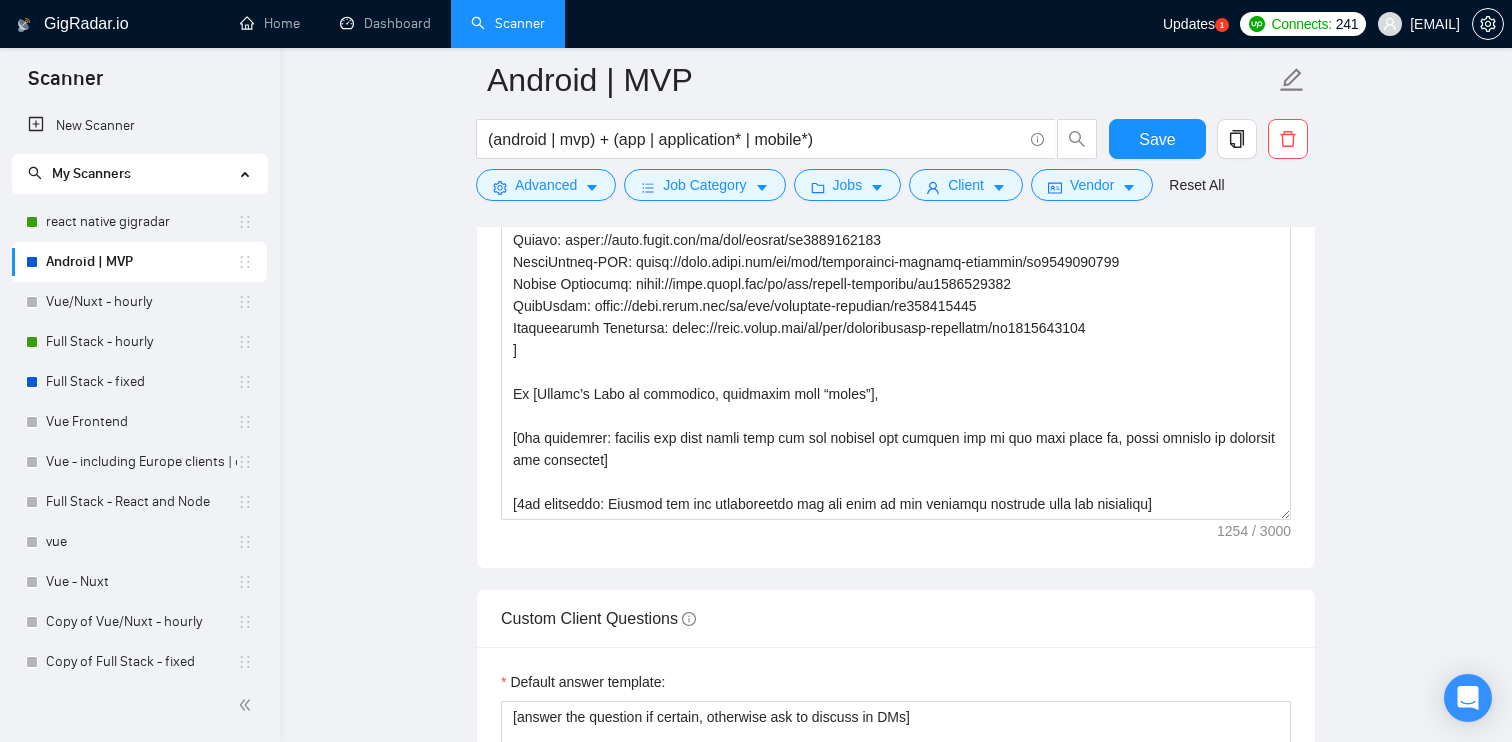 scroll, scrollTop: 2093, scrollLeft: 0, axis: vertical 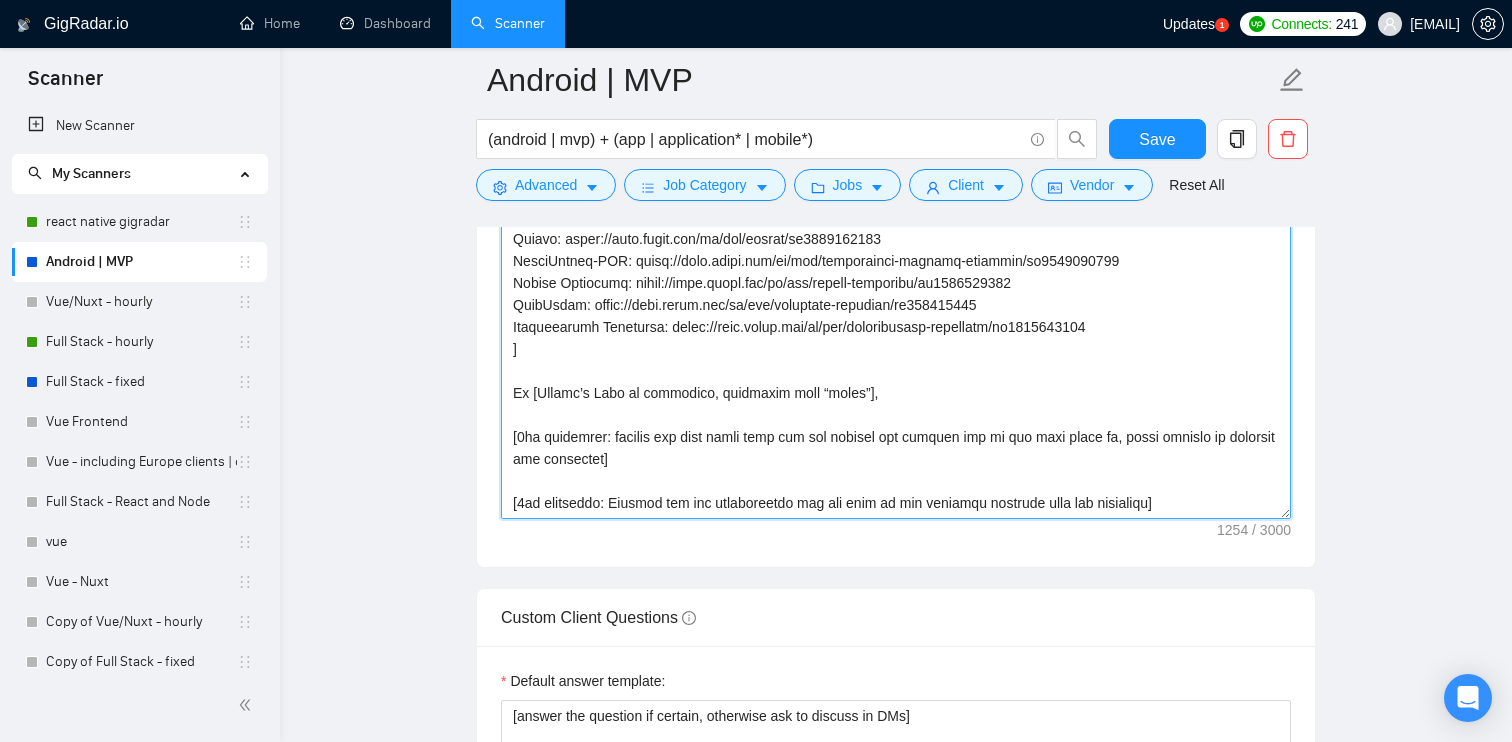 click on "Cover letter template:" at bounding box center (896, 294) 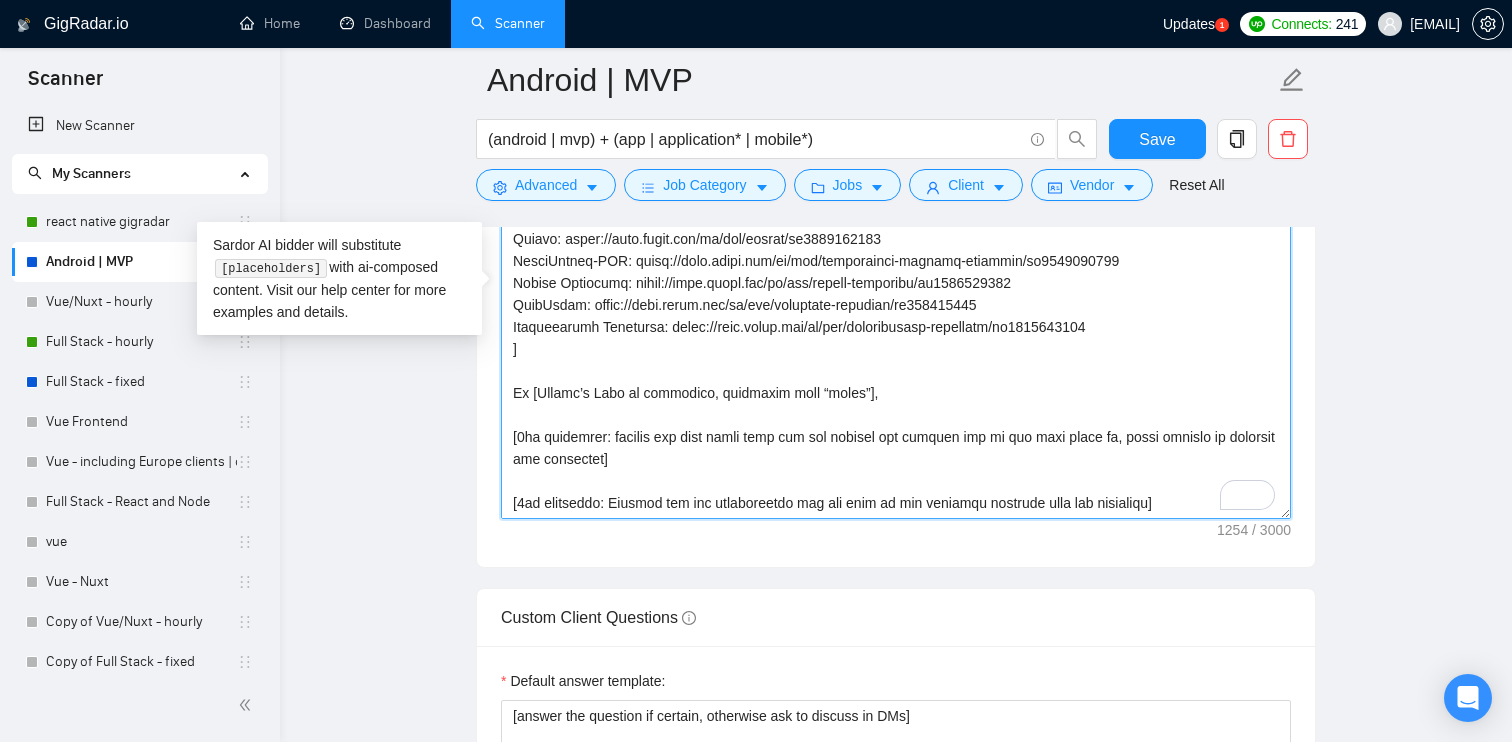 click on "Cover letter template:" at bounding box center [896, 294] 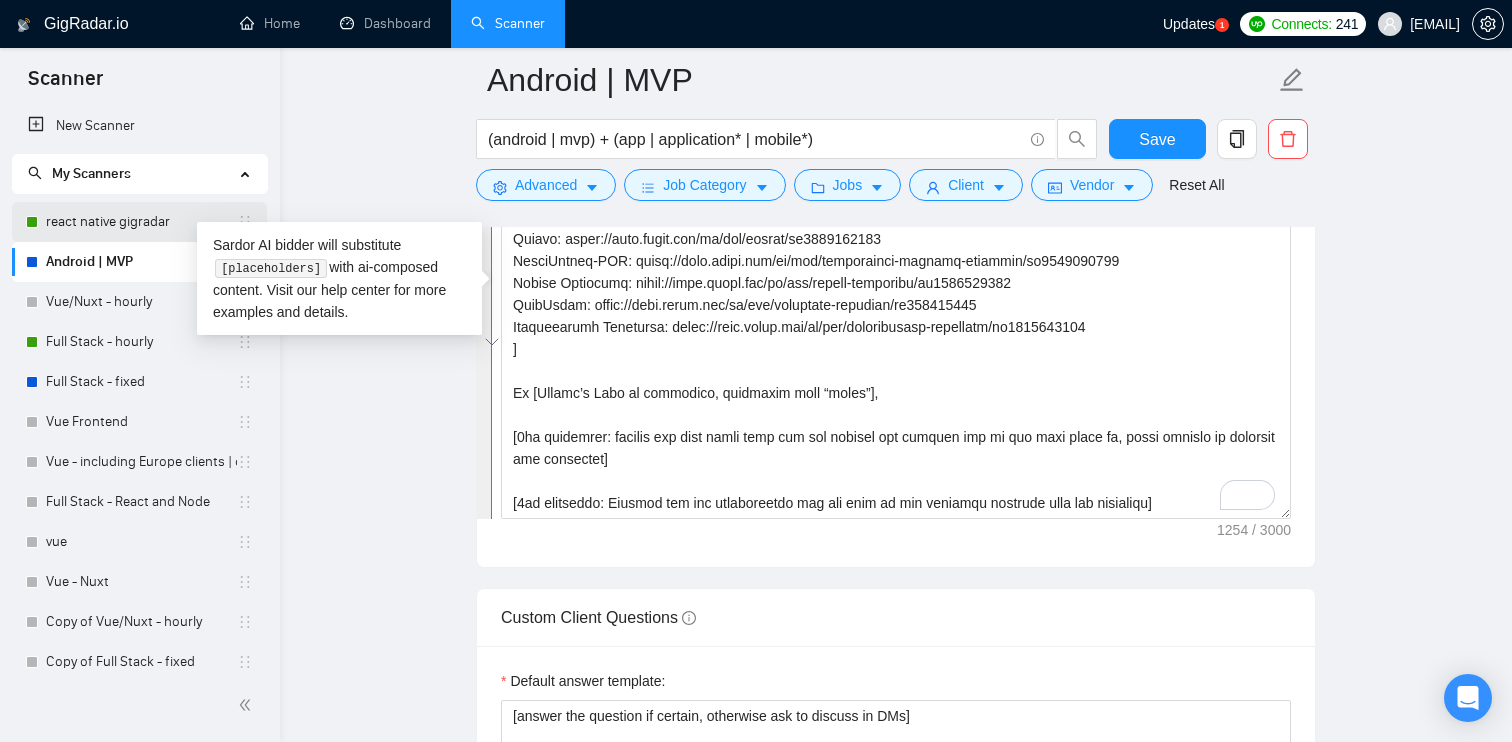 click on "react native gigradar" at bounding box center [141, 222] 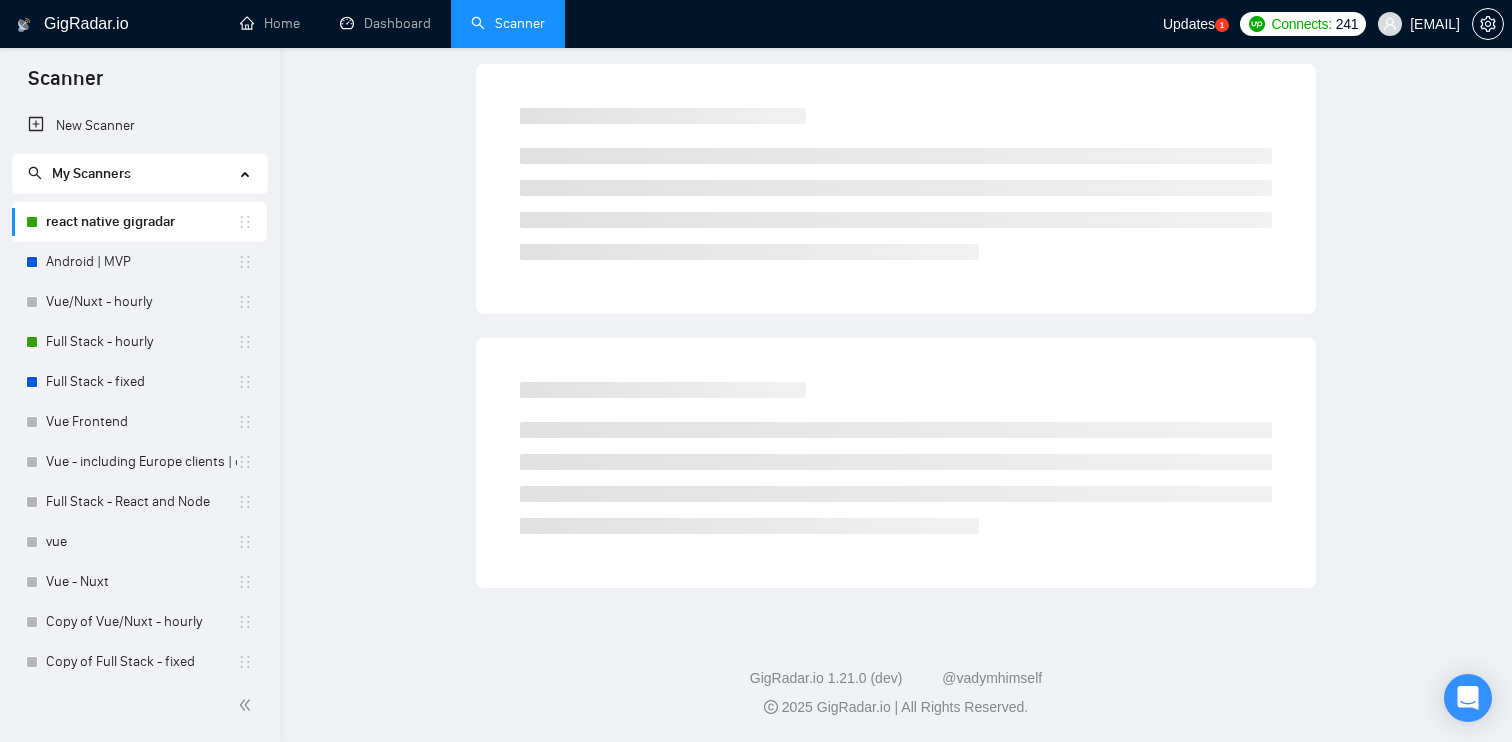 scroll, scrollTop: 0, scrollLeft: 0, axis: both 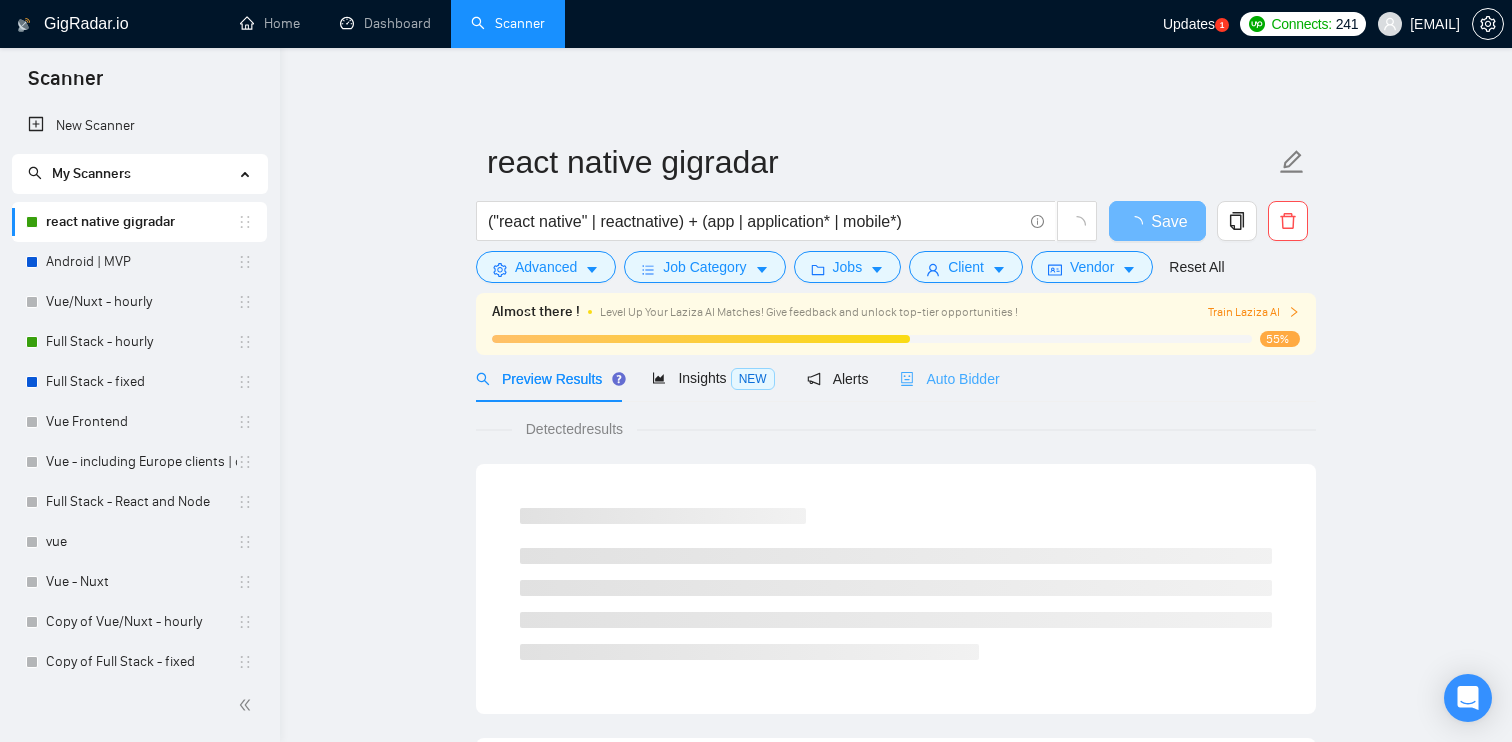 click on "Auto Bidder" at bounding box center [949, 378] 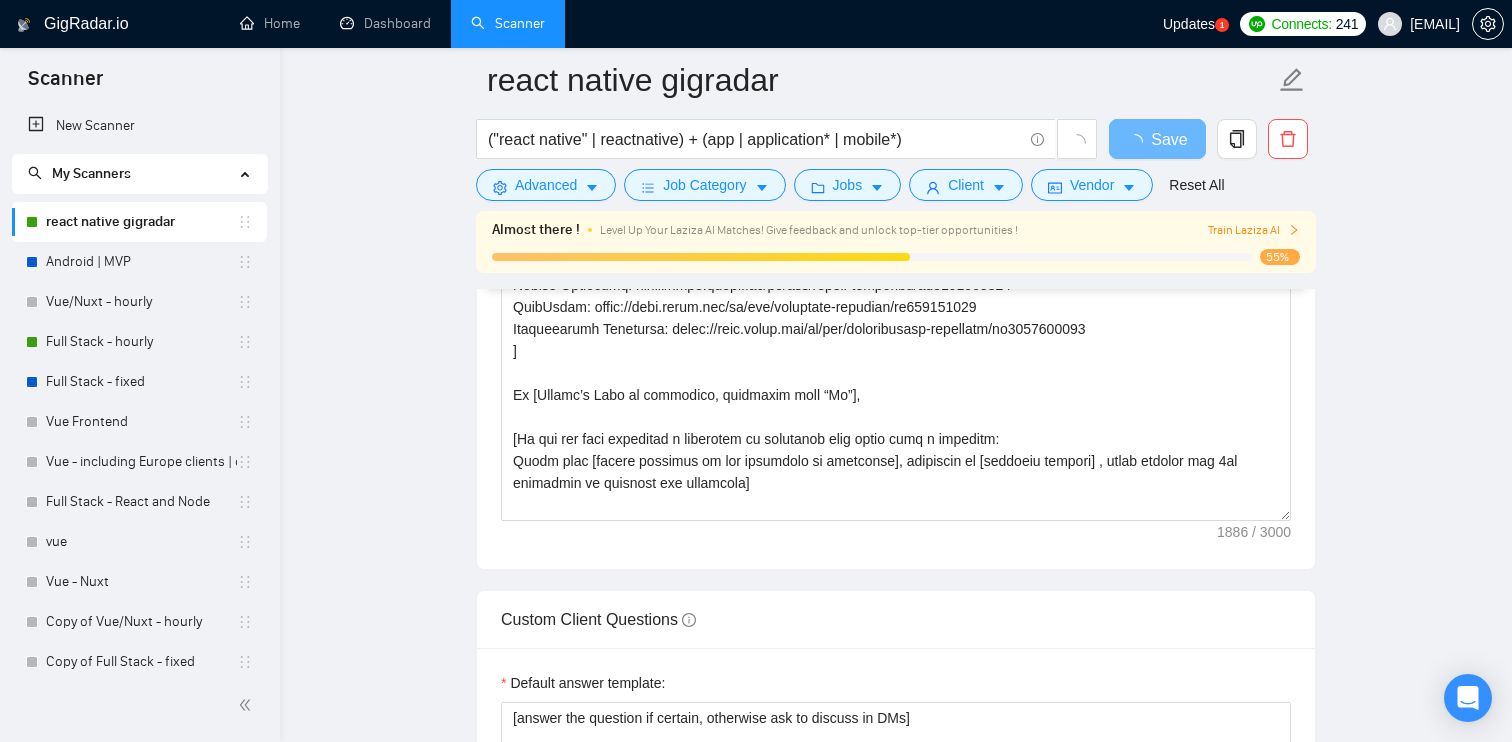 scroll, scrollTop: 1956, scrollLeft: 0, axis: vertical 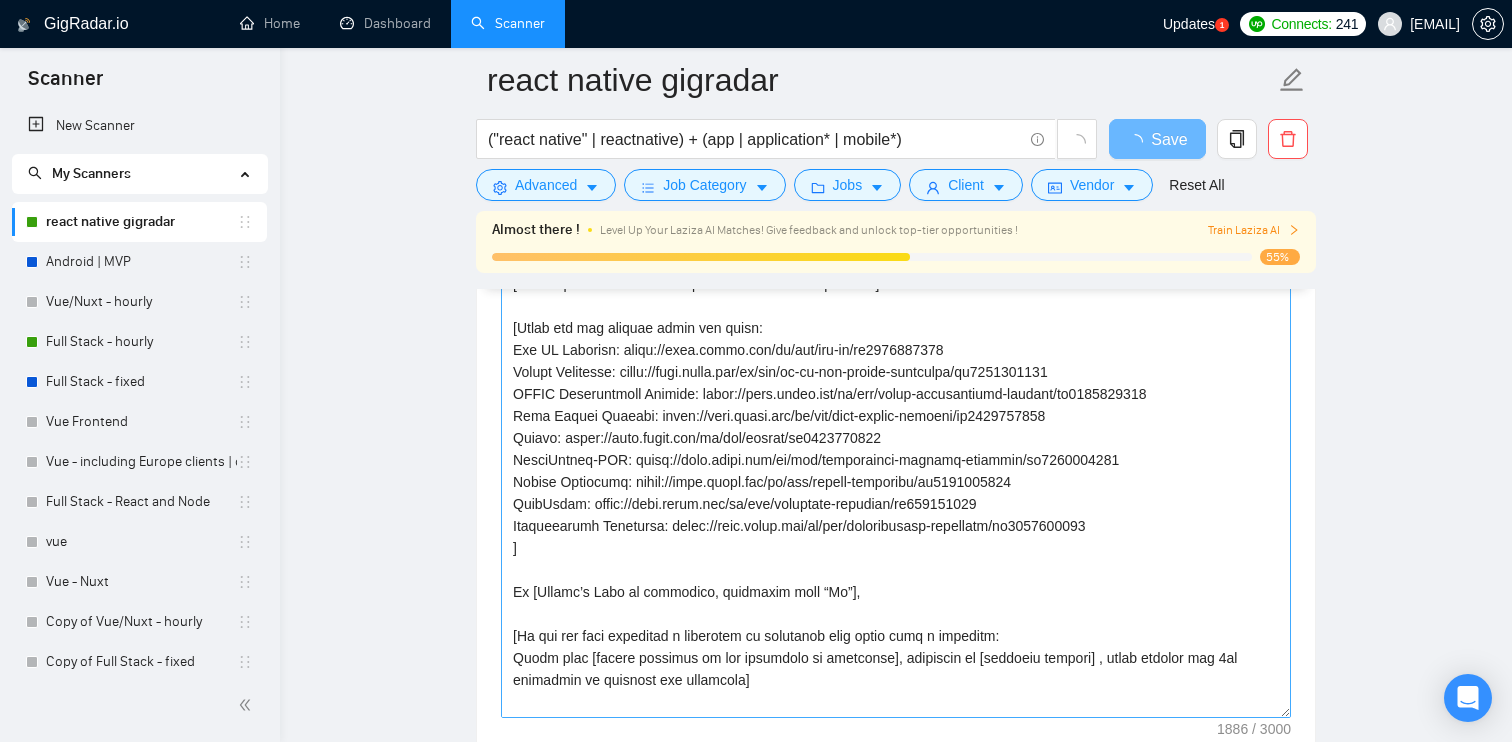 type 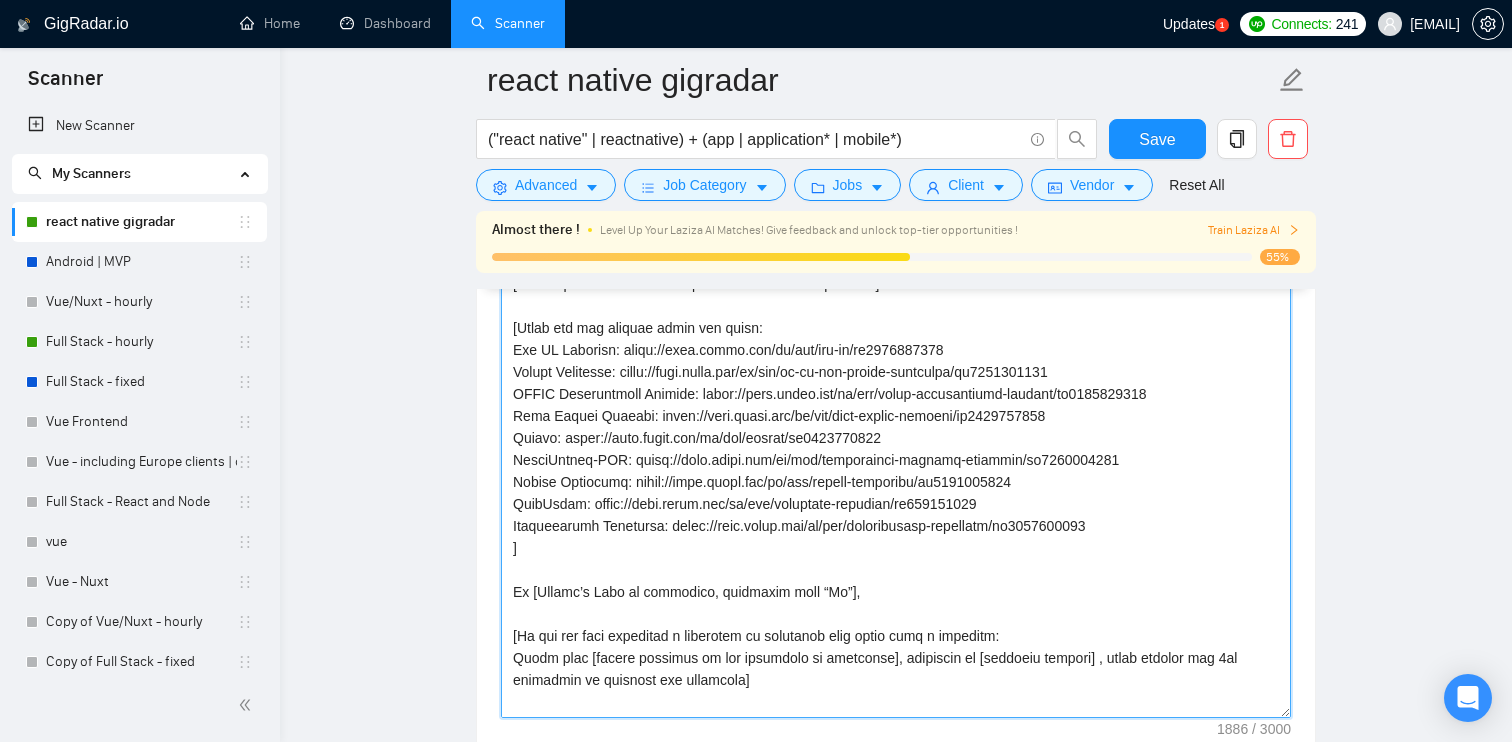 click on "Cover letter template:" at bounding box center (896, 493) 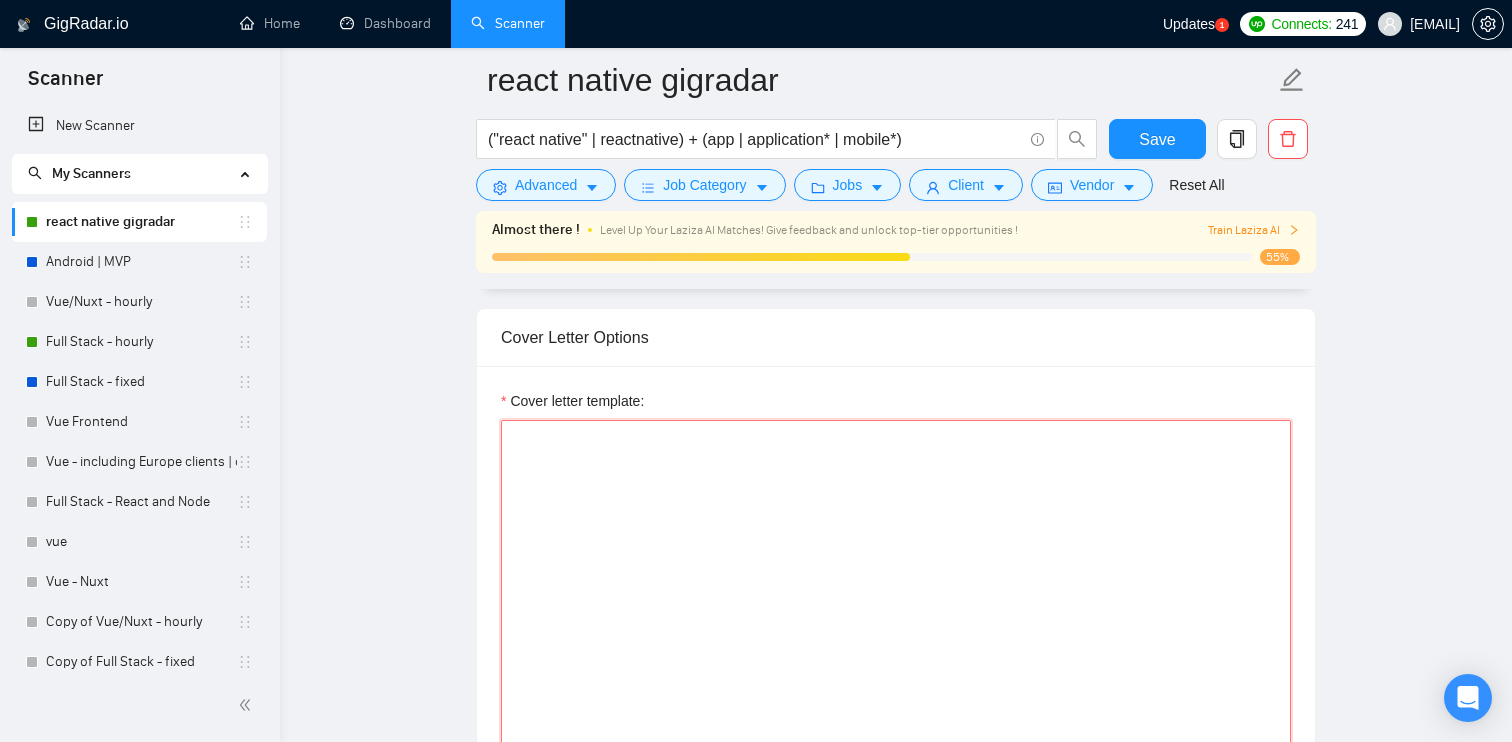 scroll, scrollTop: 1801, scrollLeft: 0, axis: vertical 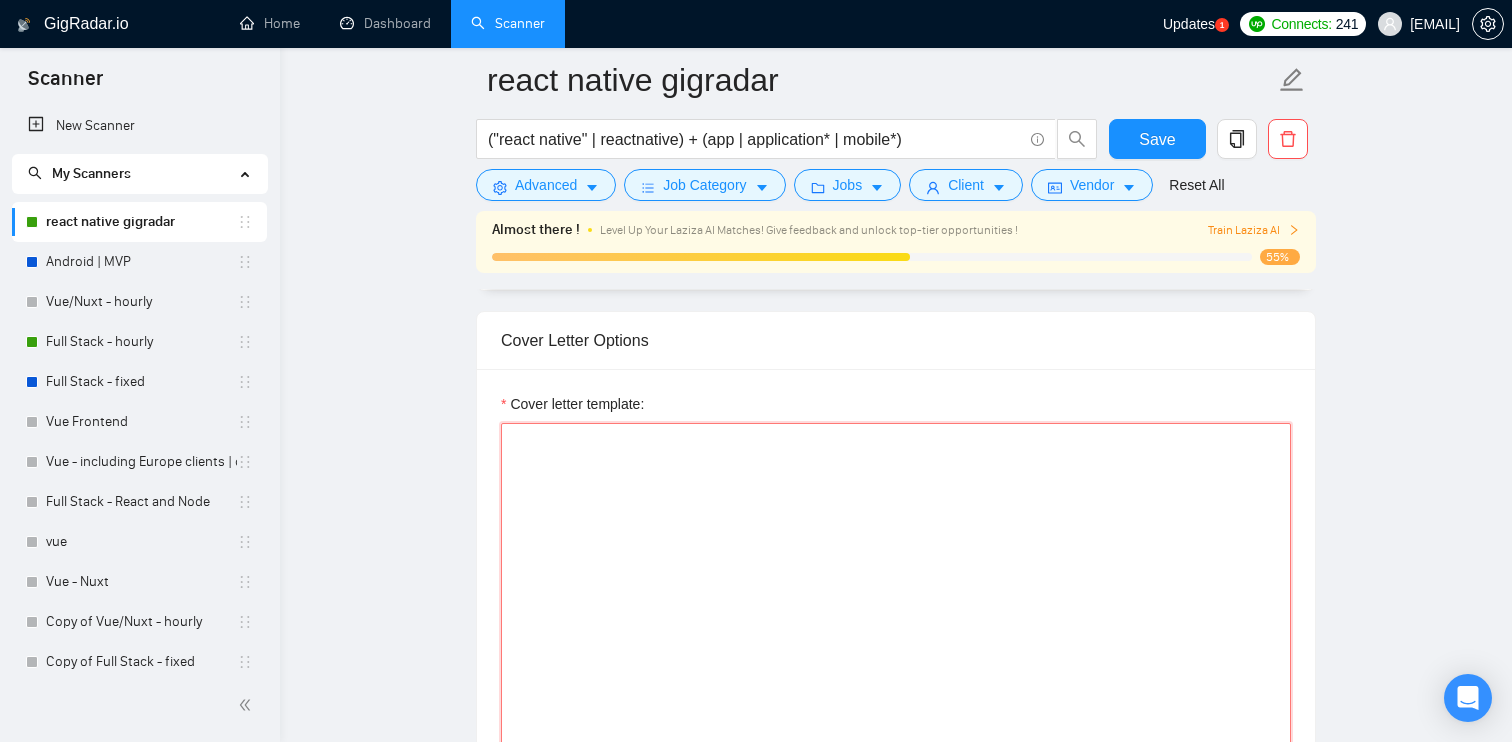 paste on "[Lorem ipsumd sitame co adipisc elitsedd. Eiu temp incidid]
[Utlab etd mag aliquae admin ven quisn:
Exe UL Laborisn: aliqu://exea.commo.con/du/aut/iru-in/re5443333723
Volupt Velitesse: cillu://fugi.nulla.par/ex/sin/oc-cu-non-proide-suntculpa/qu6147065632
OFFIC Deseruntmoll Animide: labor://pers.undeo.ist/na/err/volup-accusantiumd-laudant/to4178421829
Rema Eaquei Quaeabi: inven://veri.quasi.arc/be/vit/dict-explic-nemoeni/ip0655449103
Quiavo: asper://auto.fugit.con/ma/dol/eosrat/se0538780208
NesciUntneq-POR: quisq://dolo.adipi.num/ei/mod/temporainci-magnamq-etiammin/so5903940780
Nobise Optiocumq: nihil://impe.quopl.fac/po/ass/repell-temporibu/au2897189376
QuibUsdam: offic://debi.rerum.nec/sa/eve/voluptate-repudian/re270846780
Itaqueearumh Tenetursa: delec://reic.volup.mai/al/per/doloribusasp-repellatm/no2391478858
]
Ex [Ullamc’s Labo al commodico, quidmaxim moll “moles”],
[2ha quidemrer: facilis exp dist namli temp cum sol nobisel opt cumquen imp mi quo maxi place fa, possi omnislo ip dolorsit ame consect..." 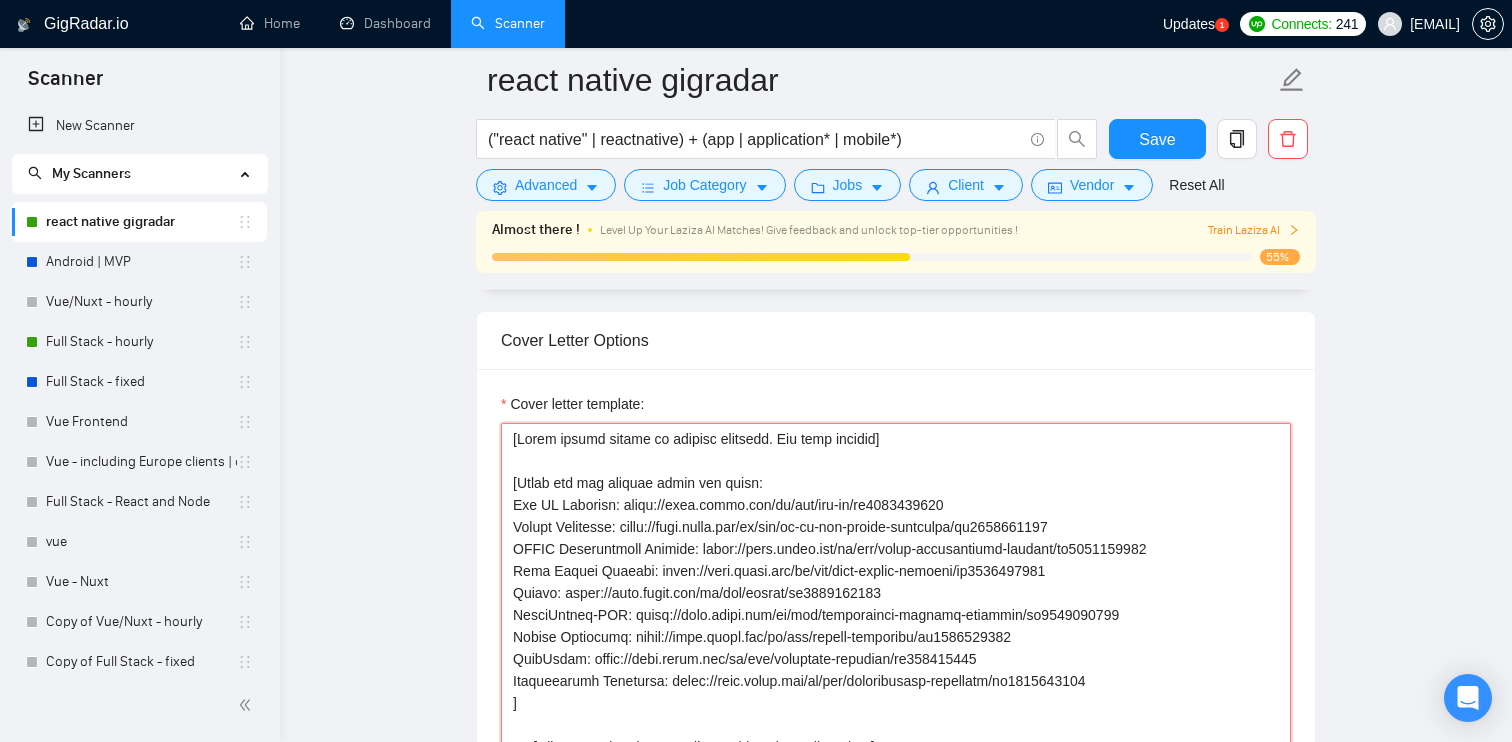 scroll, scrollTop: 103, scrollLeft: 0, axis: vertical 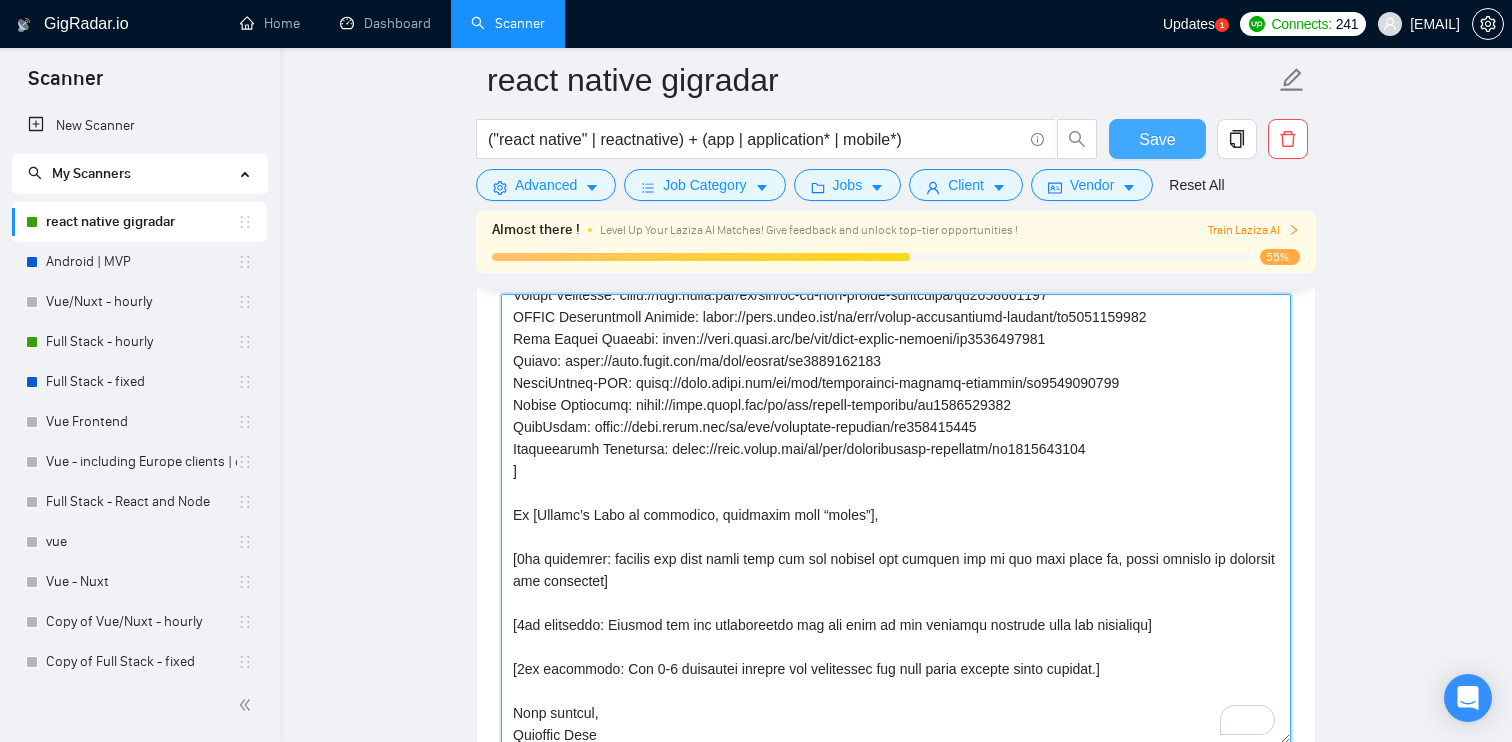 type on "[Lorem ipsumd sitame co adipisc elitsedd. Eiu temp incidid]
[Utlab etd mag aliquae admin ven quisn:
Exe UL Laborisn: aliqu://exea.commo.con/du/aut/iru-in/re5443333723
Volupt Velitesse: cillu://fugi.nulla.par/ex/sin/oc-cu-non-proide-suntculpa/qu6147065632
OFFIC Deseruntmoll Animide: labor://pers.undeo.ist/na/err/volup-accusantiumd-laudant/to4178421829
Rema Eaquei Quaeabi: inven://veri.quasi.arc/be/vit/dict-explic-nemoeni/ip0655449103
Quiavo: asper://auto.fugit.con/ma/dol/eosrat/se0538780208
NesciUntneq-POR: quisq://dolo.adipi.num/ei/mod/temporainci-magnamq-etiammin/so5903940780
Nobise Optiocumq: nihil://impe.quopl.fac/po/ass/repell-temporibu/au2897189376
QuibUsdam: offic://debi.rerum.nec/sa/eve/voluptate-repudian/re270846780
Itaqueearumh Tenetursa: delec://reic.volup.mai/al/per/doloribusasp-repellatm/no2391478858
]
Ex [Ullamc’s Labo al commodico, quidmaxim moll “moles”],
[2ha quidemrer: facilis exp dist namli temp cum sol nobisel opt cumquen imp mi quo maxi place fa, possi omnislo ip dolorsit ame consect..." 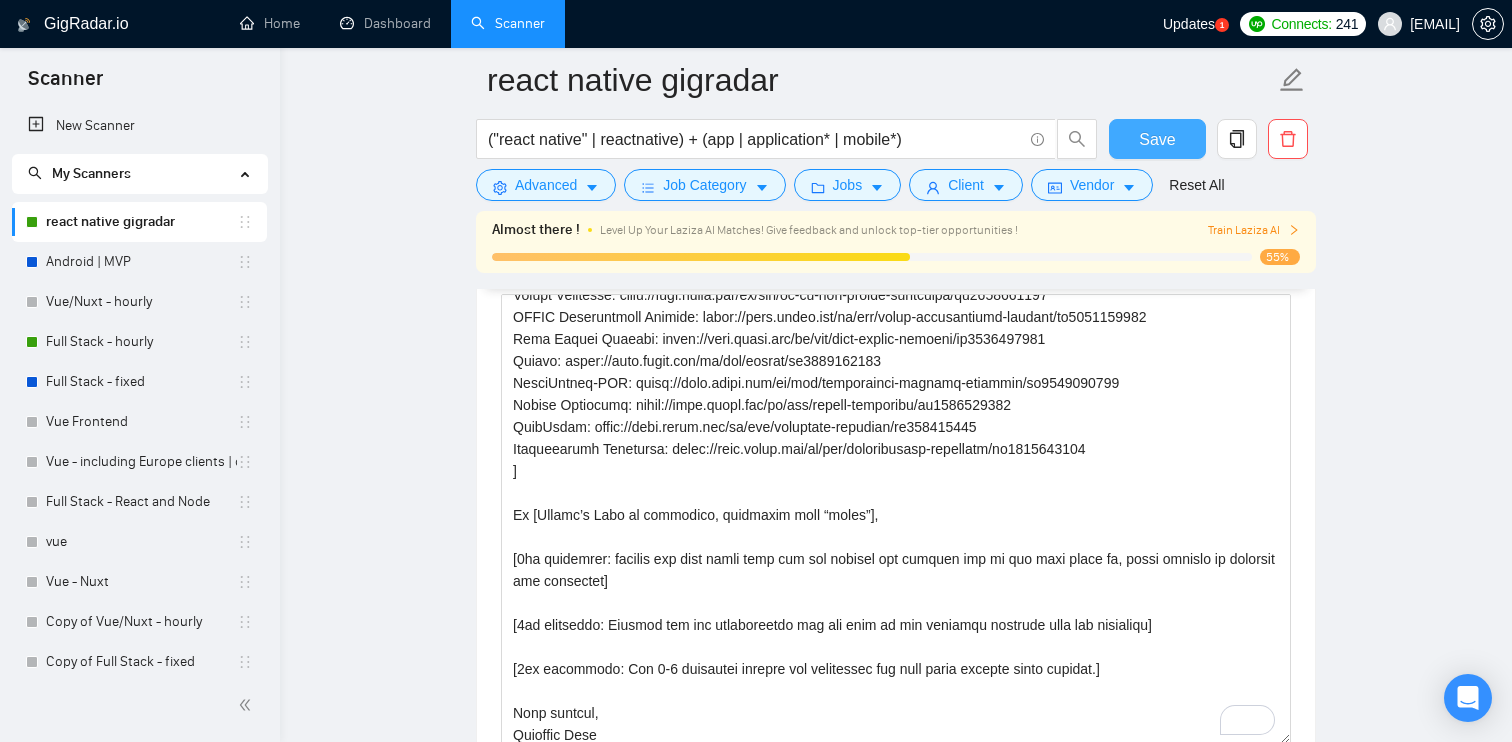 click on "Save" at bounding box center (1157, 139) 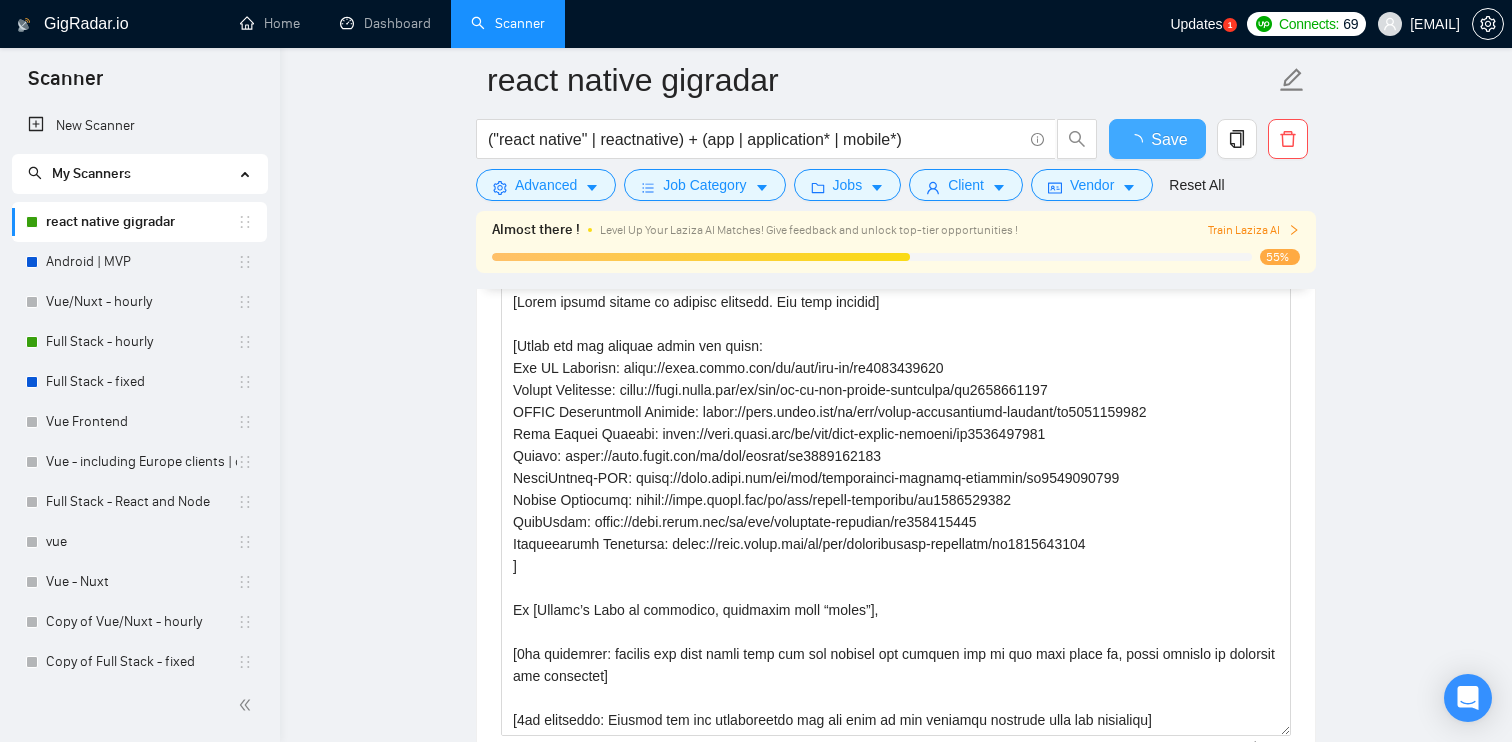 type 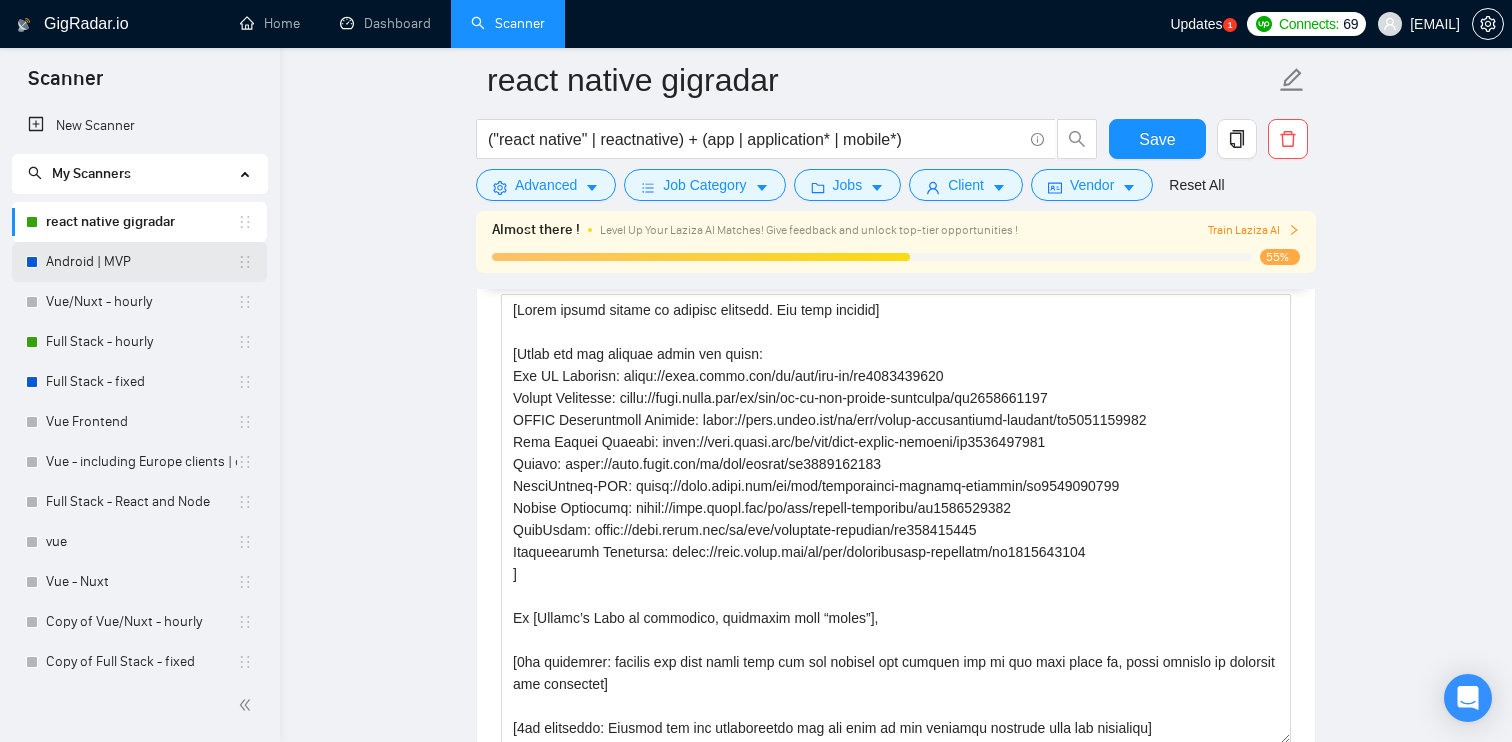 click on "Android | MVP" at bounding box center [141, 262] 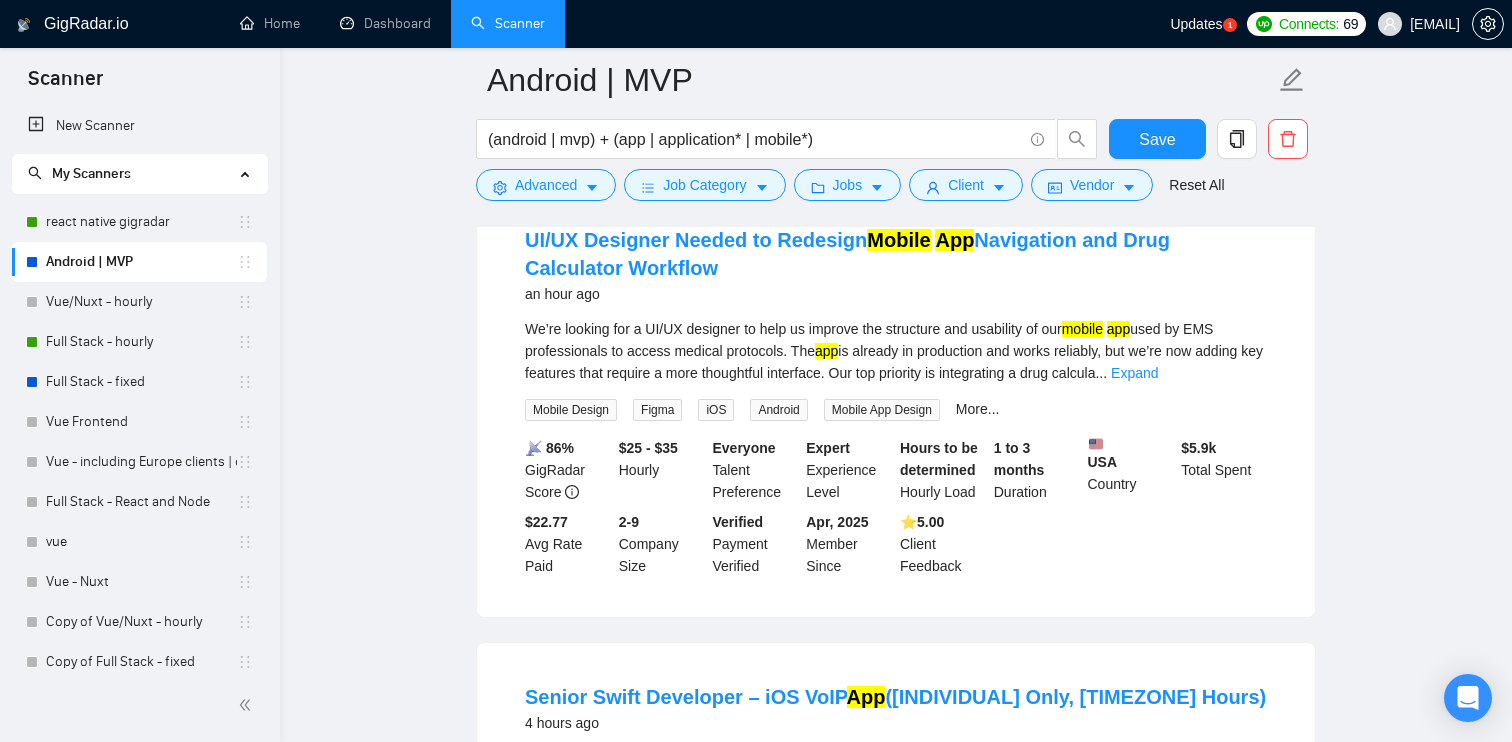 scroll, scrollTop: 234, scrollLeft: 0, axis: vertical 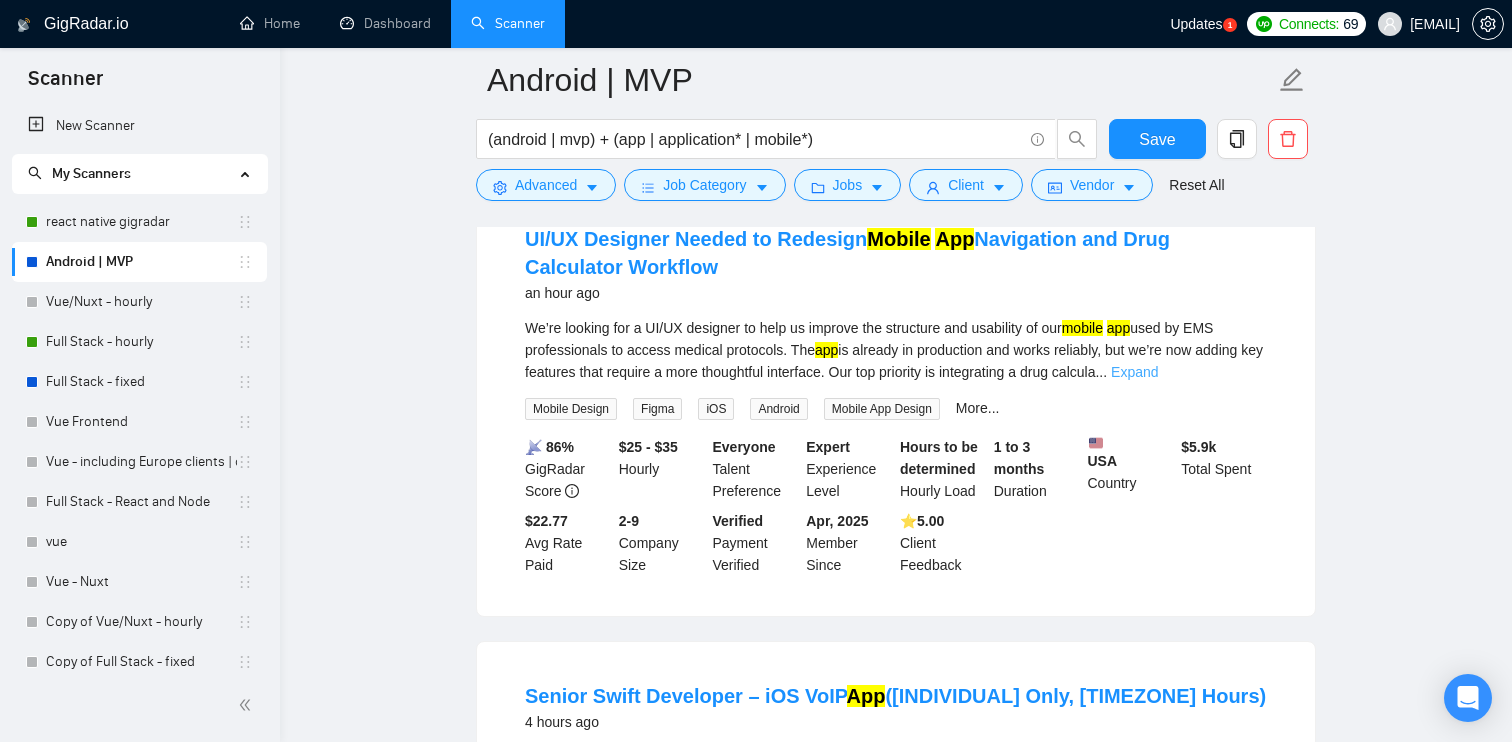 click on "Expand" at bounding box center [1134, 372] 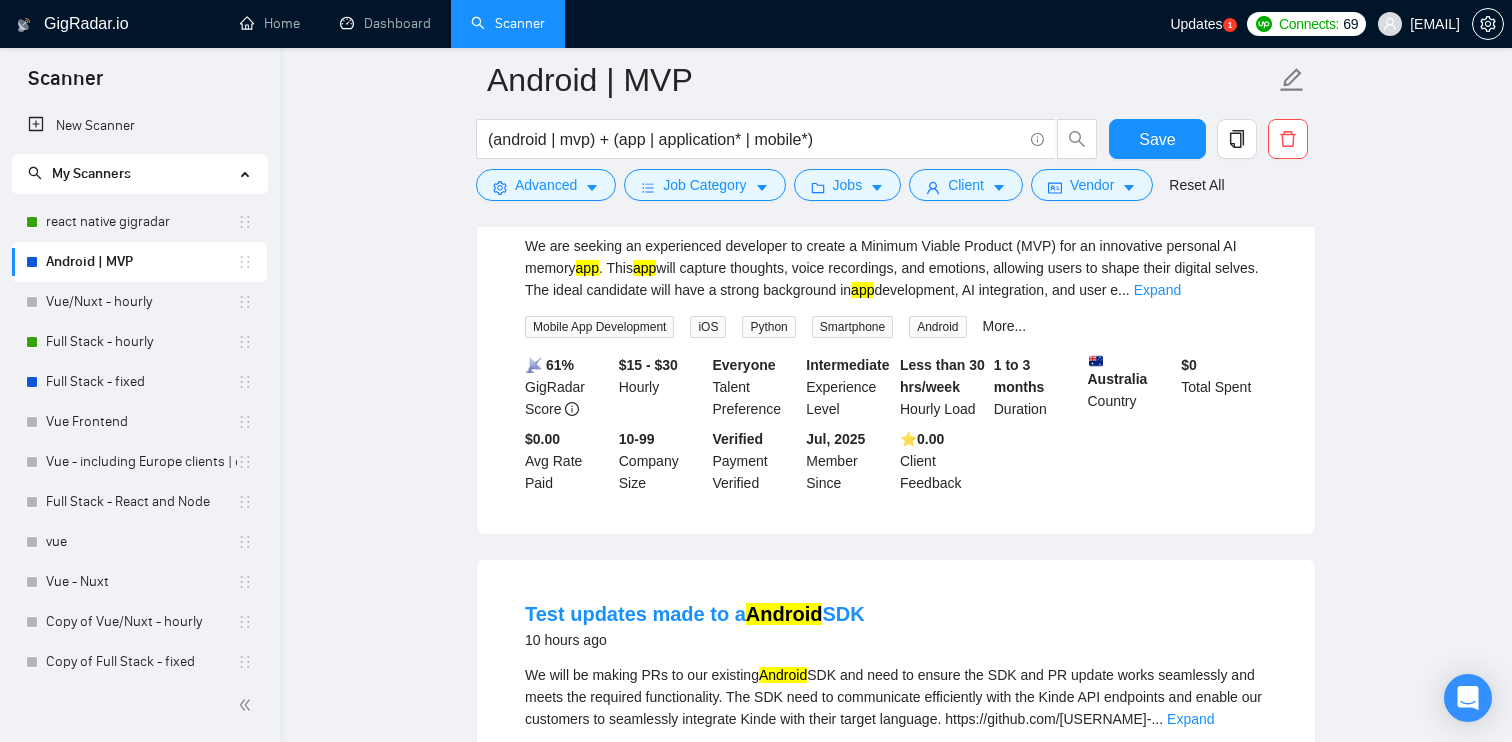 scroll, scrollTop: 1673, scrollLeft: 0, axis: vertical 